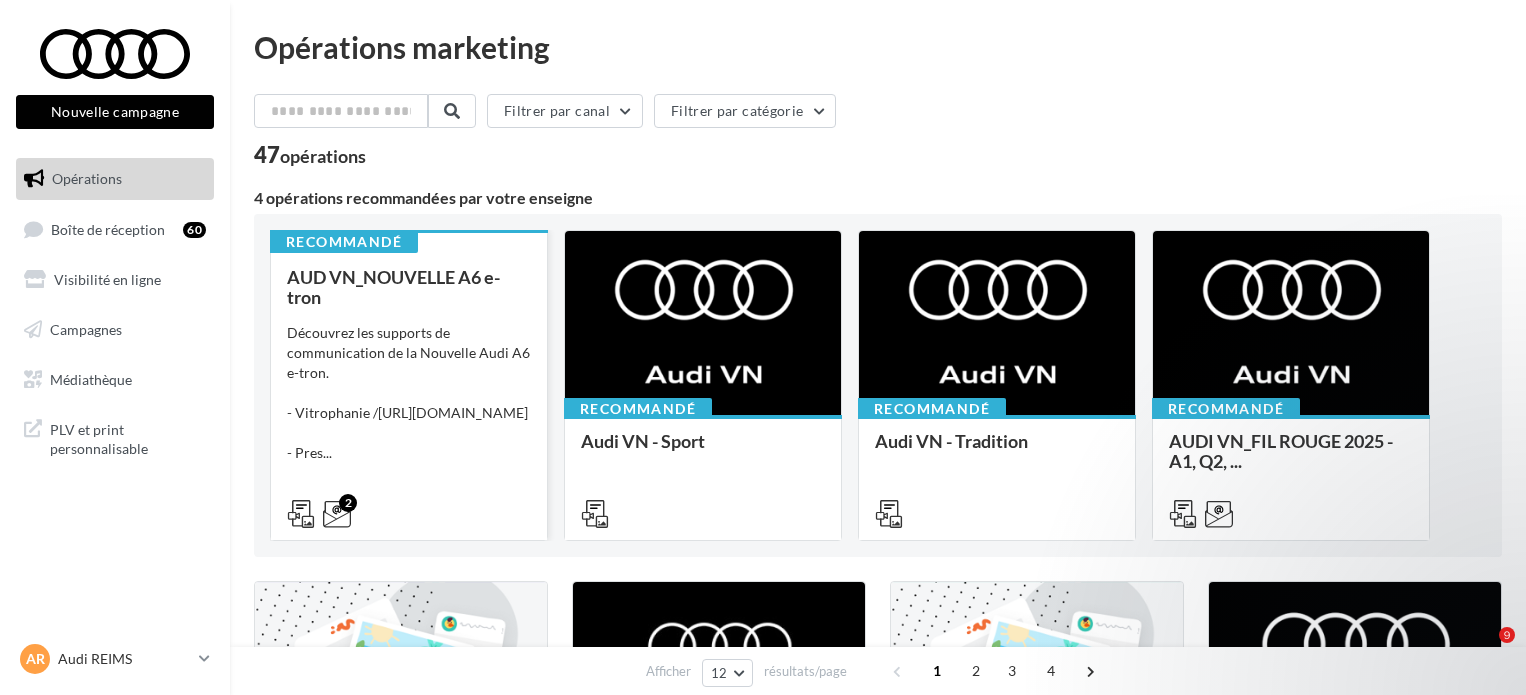 scroll, scrollTop: 300, scrollLeft: 0, axis: vertical 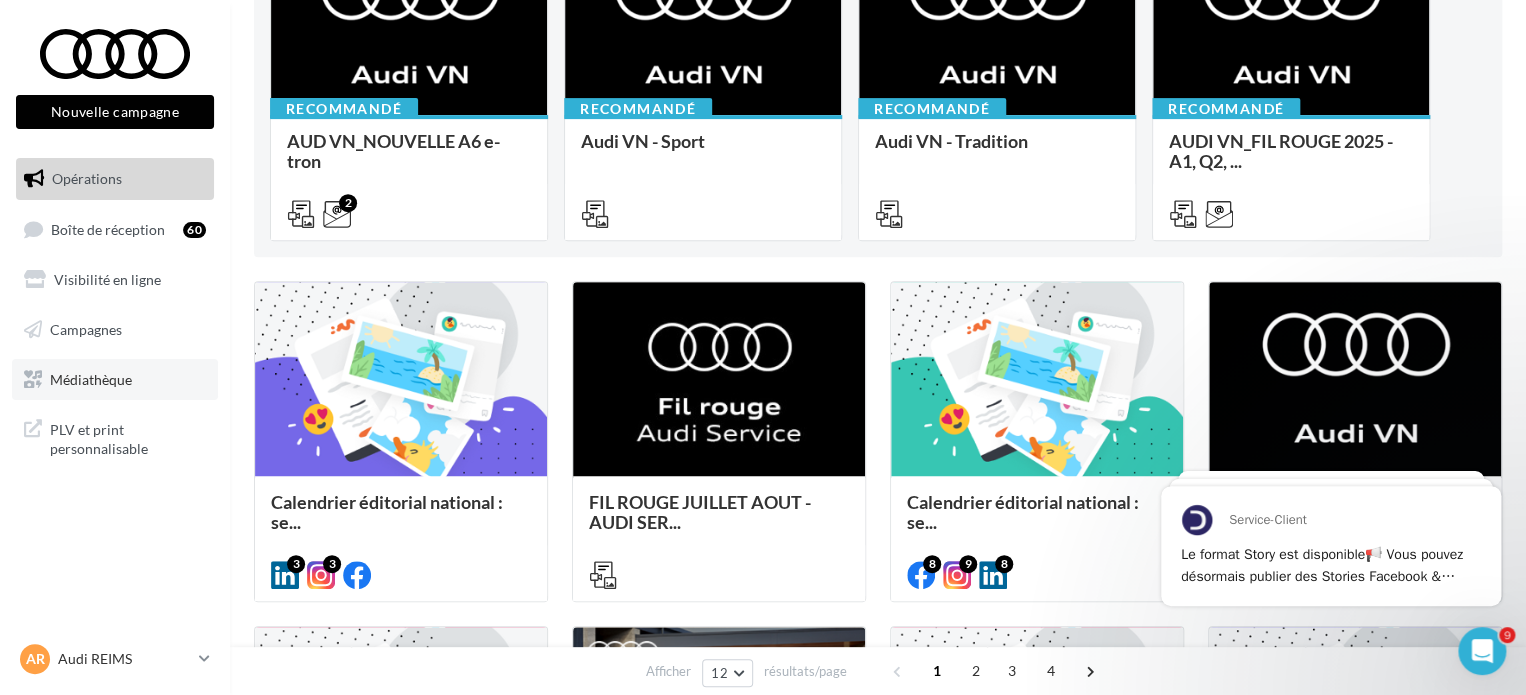 click on "Médiathèque" at bounding box center (91, 378) 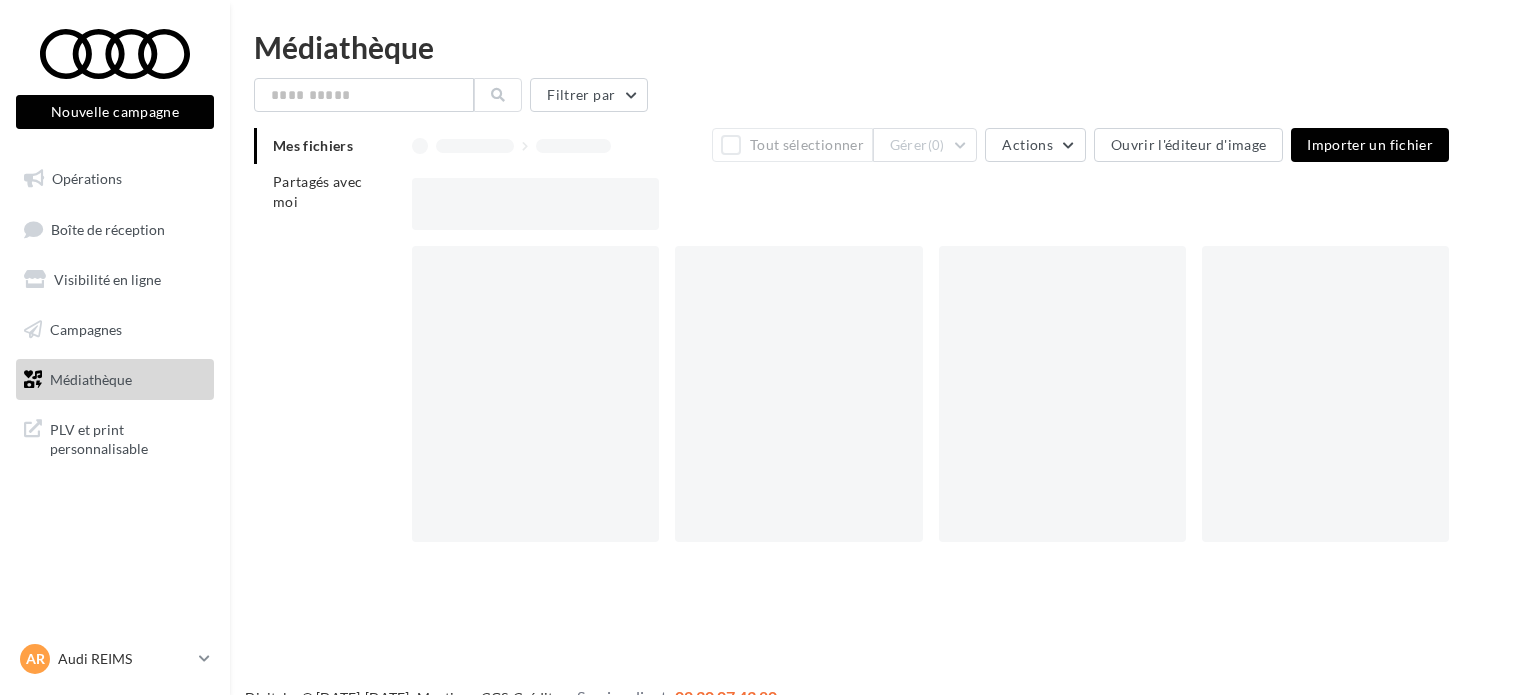 scroll, scrollTop: 0, scrollLeft: 0, axis: both 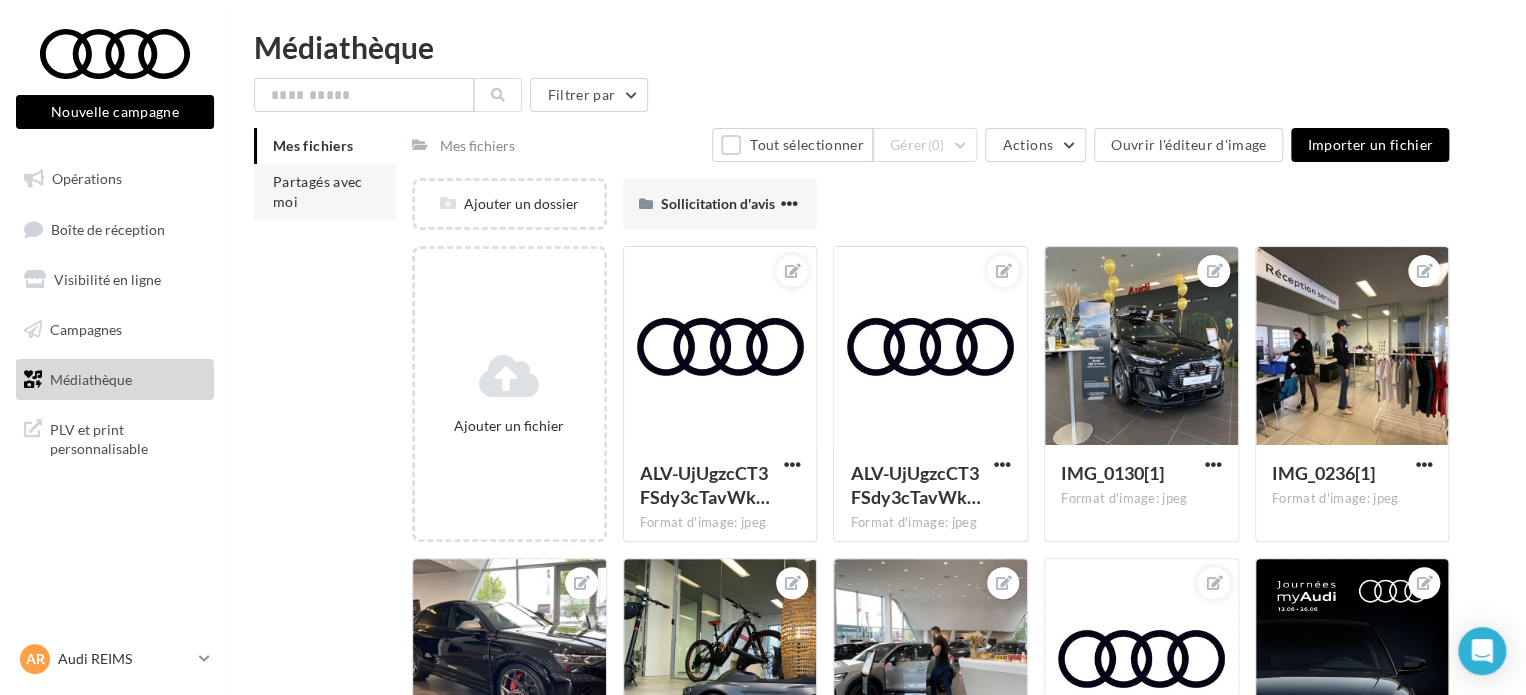 click on "Partagés avec moi" at bounding box center [325, 192] 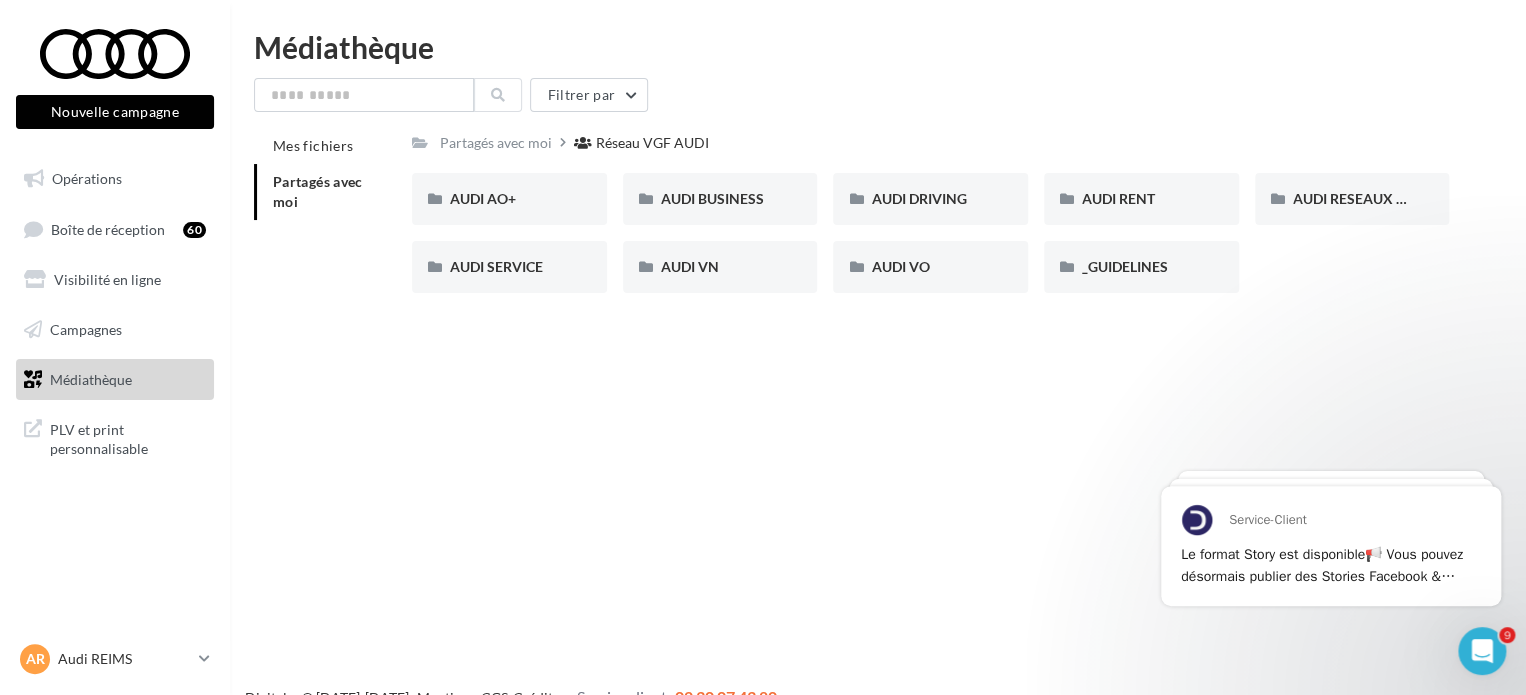 scroll, scrollTop: 0, scrollLeft: 0, axis: both 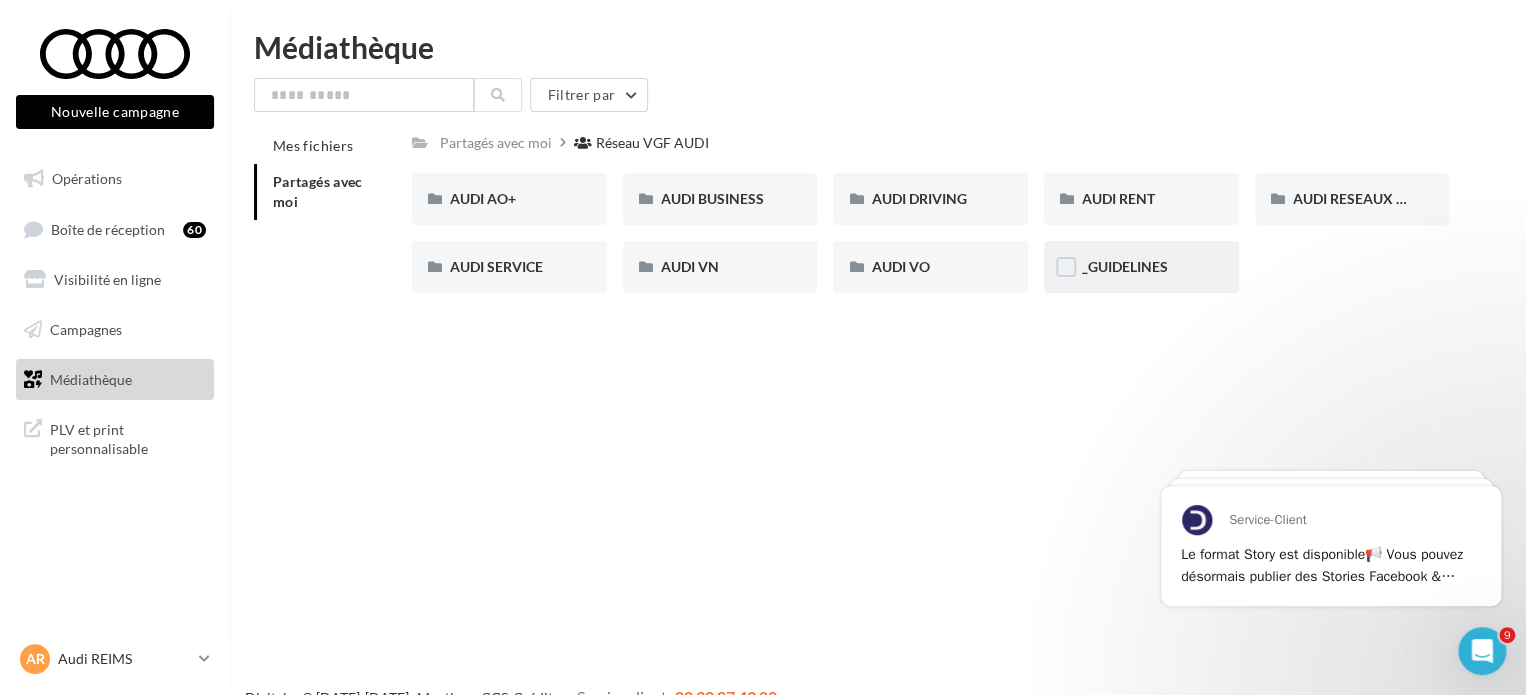 click on "_GUIDELINES" at bounding box center [1141, 267] 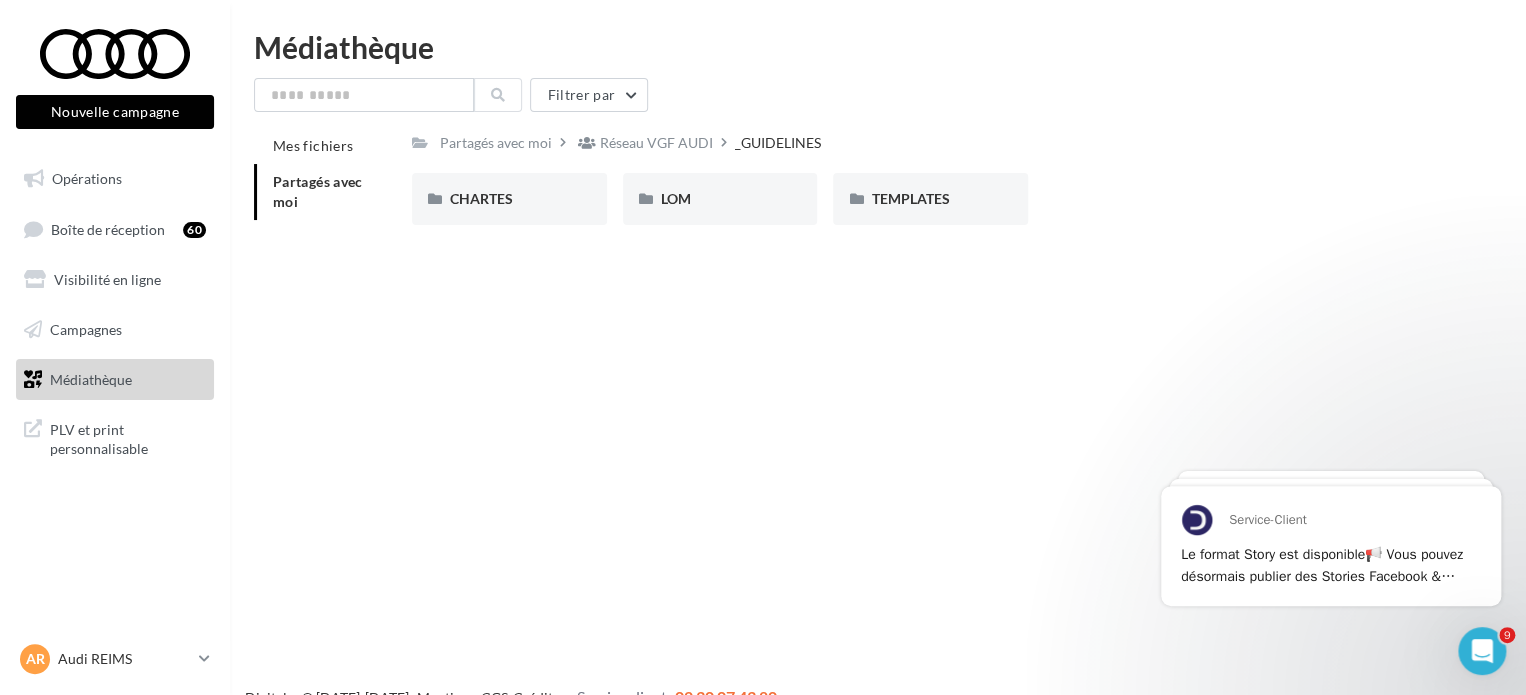 click on "Partagés avec moi" at bounding box center (318, 191) 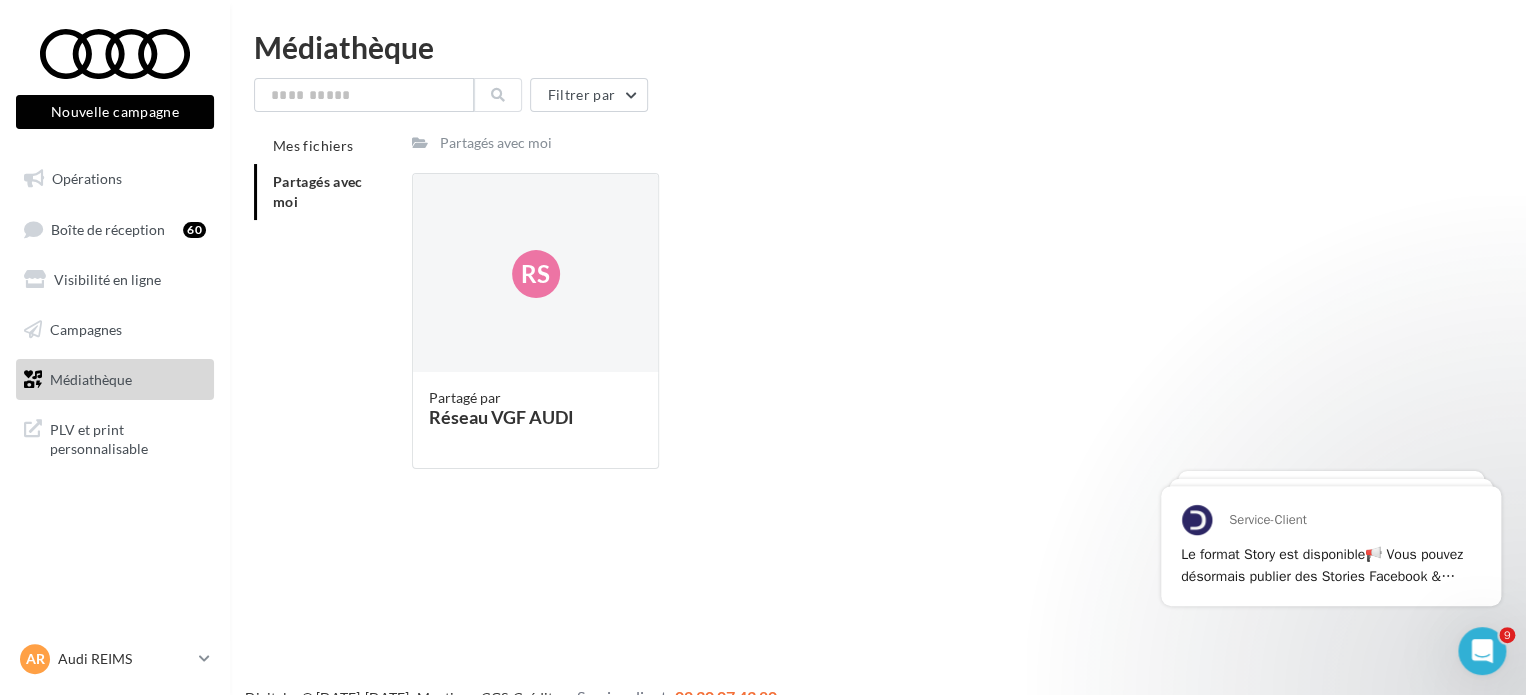 click on "Partagés avec moi" at bounding box center (325, 192) 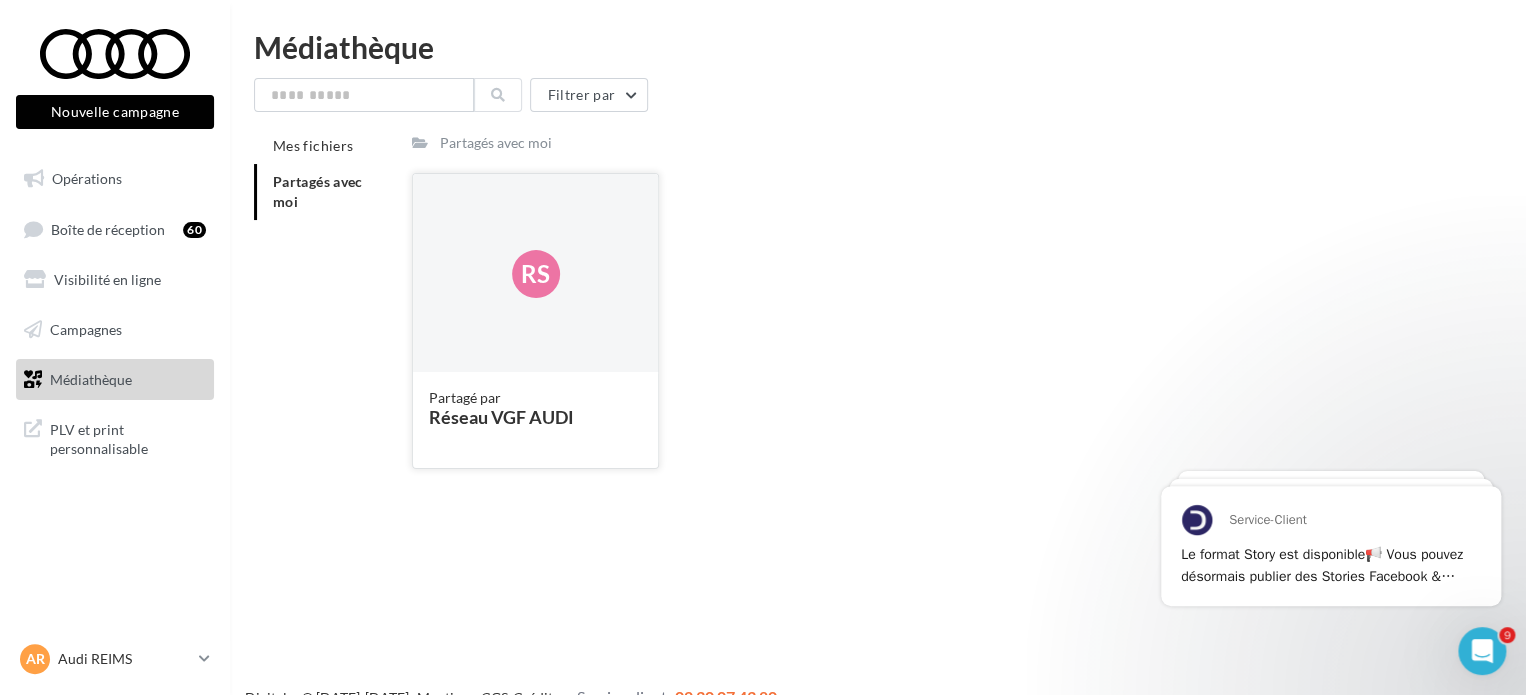 click on "Réseau VGF AUDI" at bounding box center [535, 417] 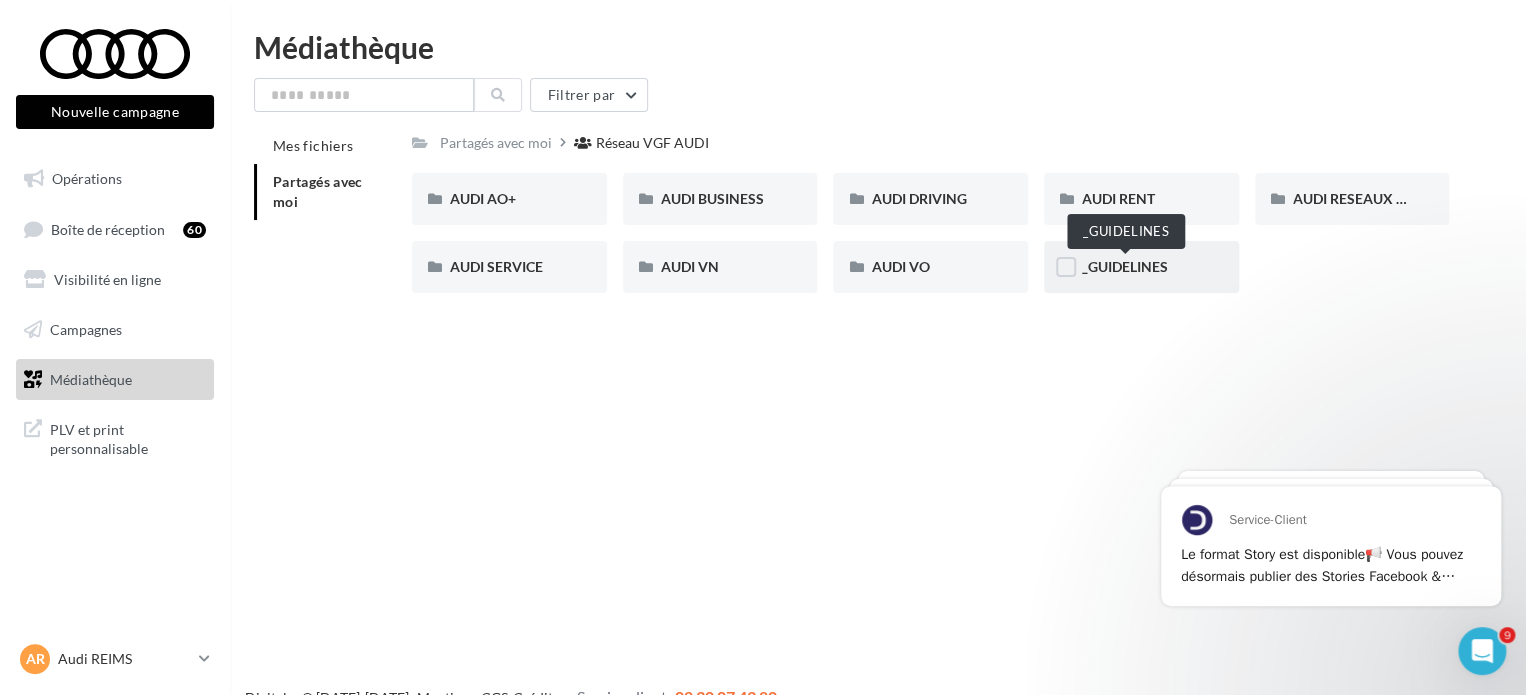 click on "_GUIDELINES" at bounding box center (1125, 266) 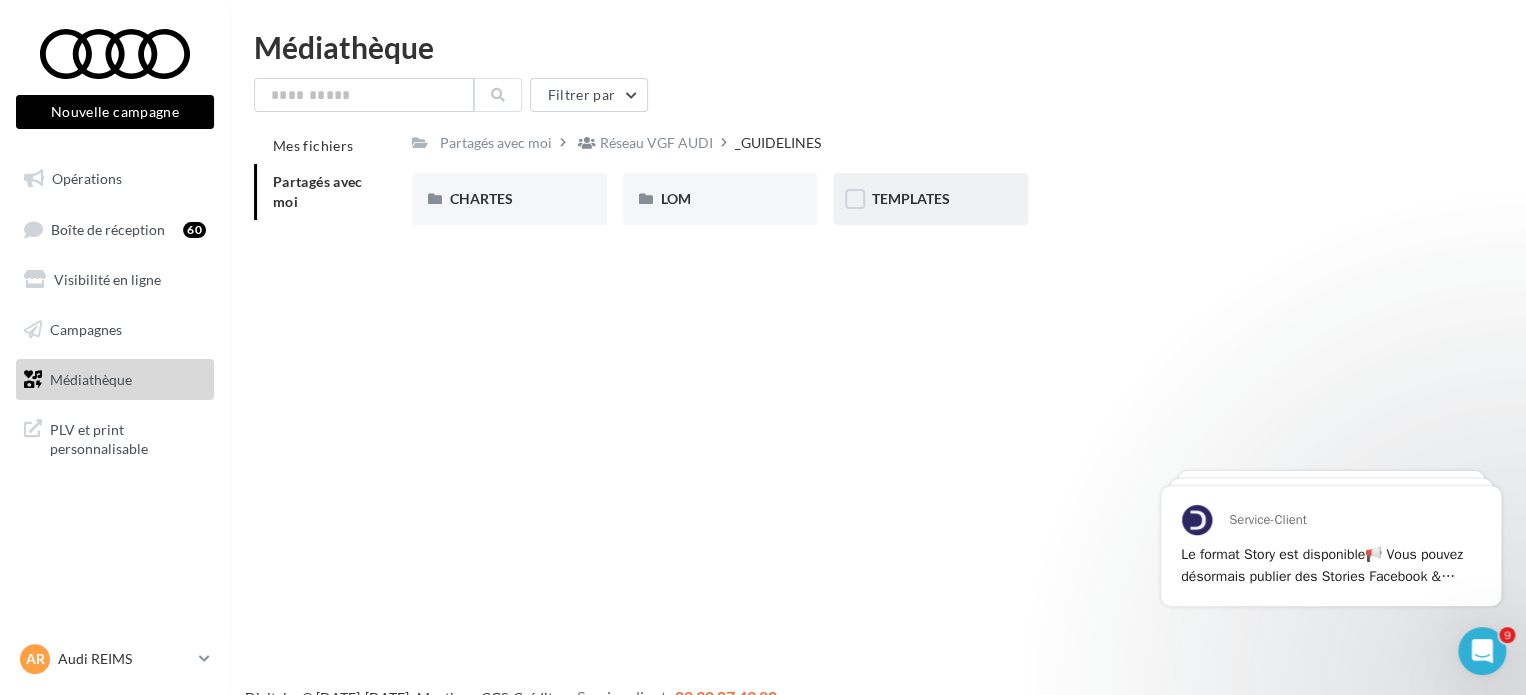 click on "TEMPLATES" at bounding box center [930, 199] 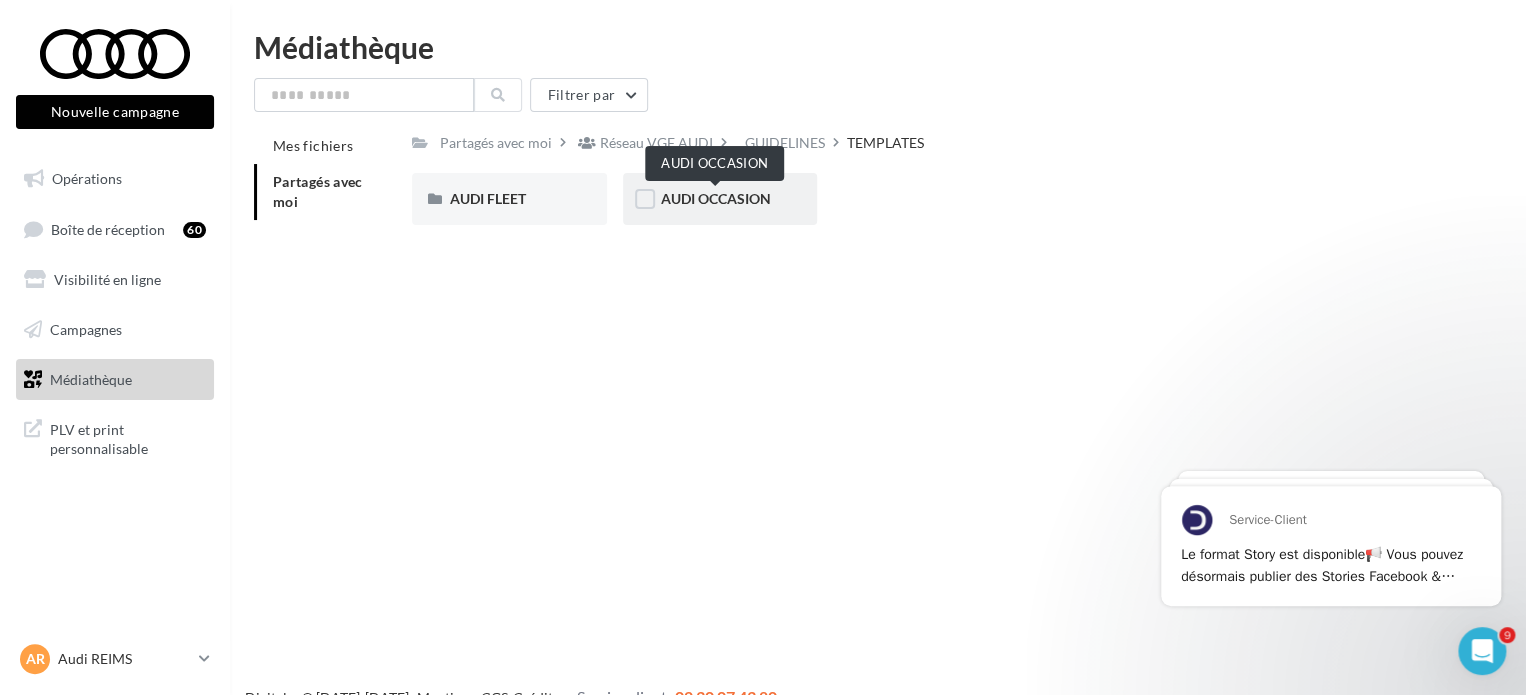 click on "AUDI OCCASION" at bounding box center [716, 198] 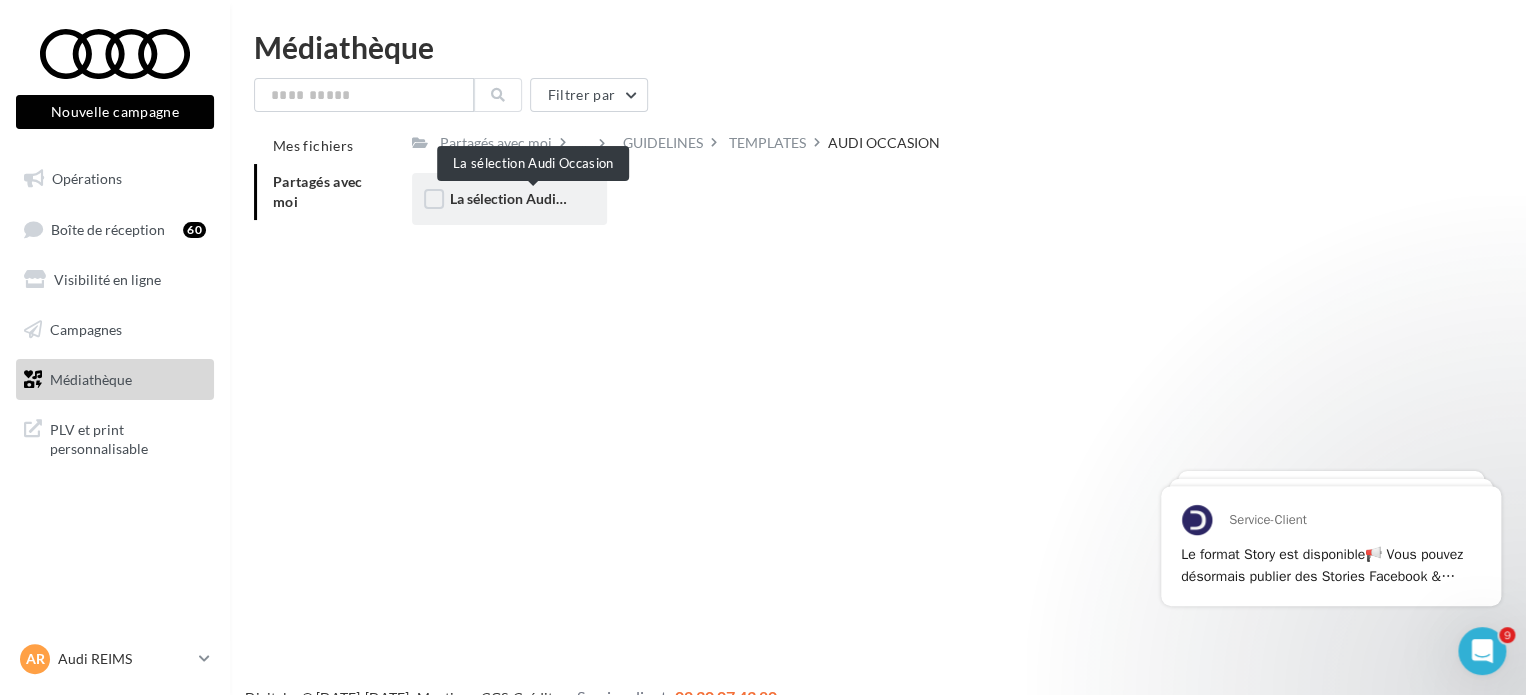 click on "La sélection Audi Occasion" at bounding box center [533, 198] 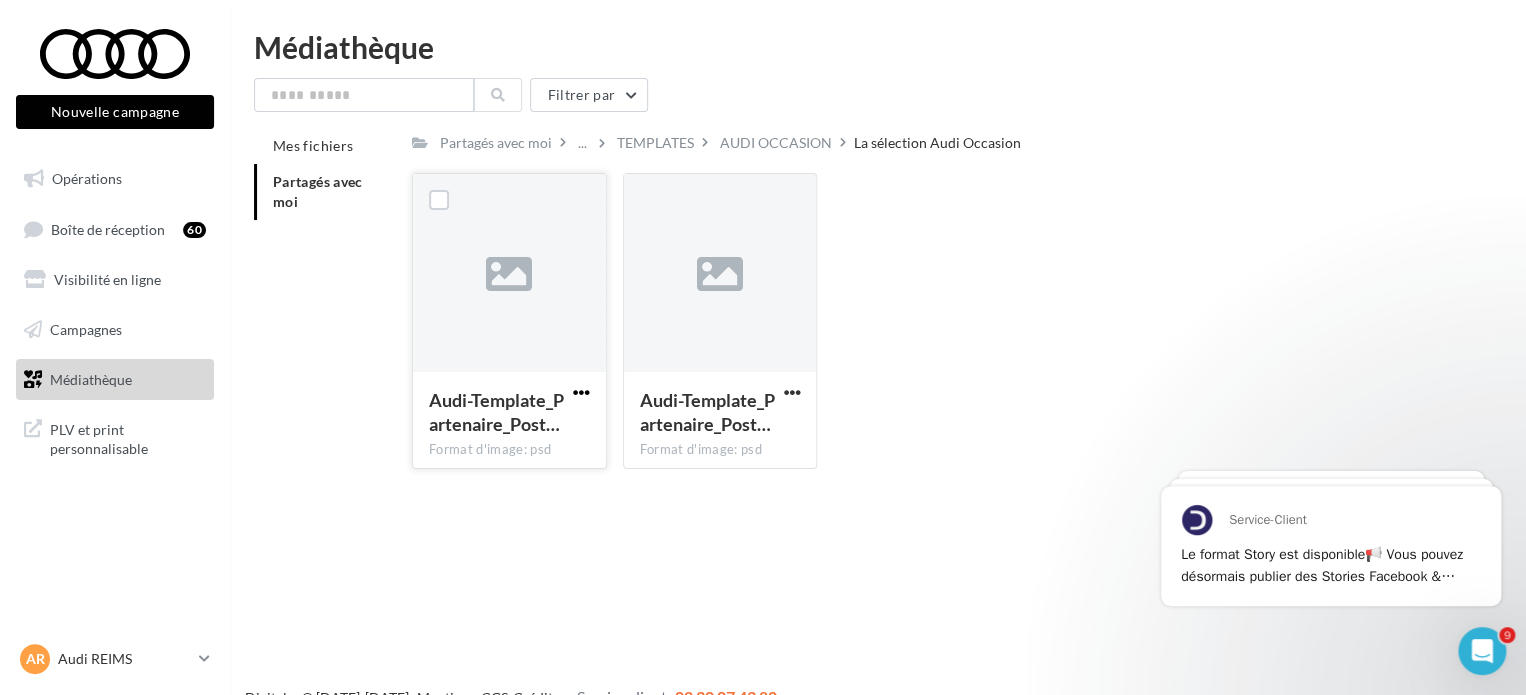 click at bounding box center (581, 392) 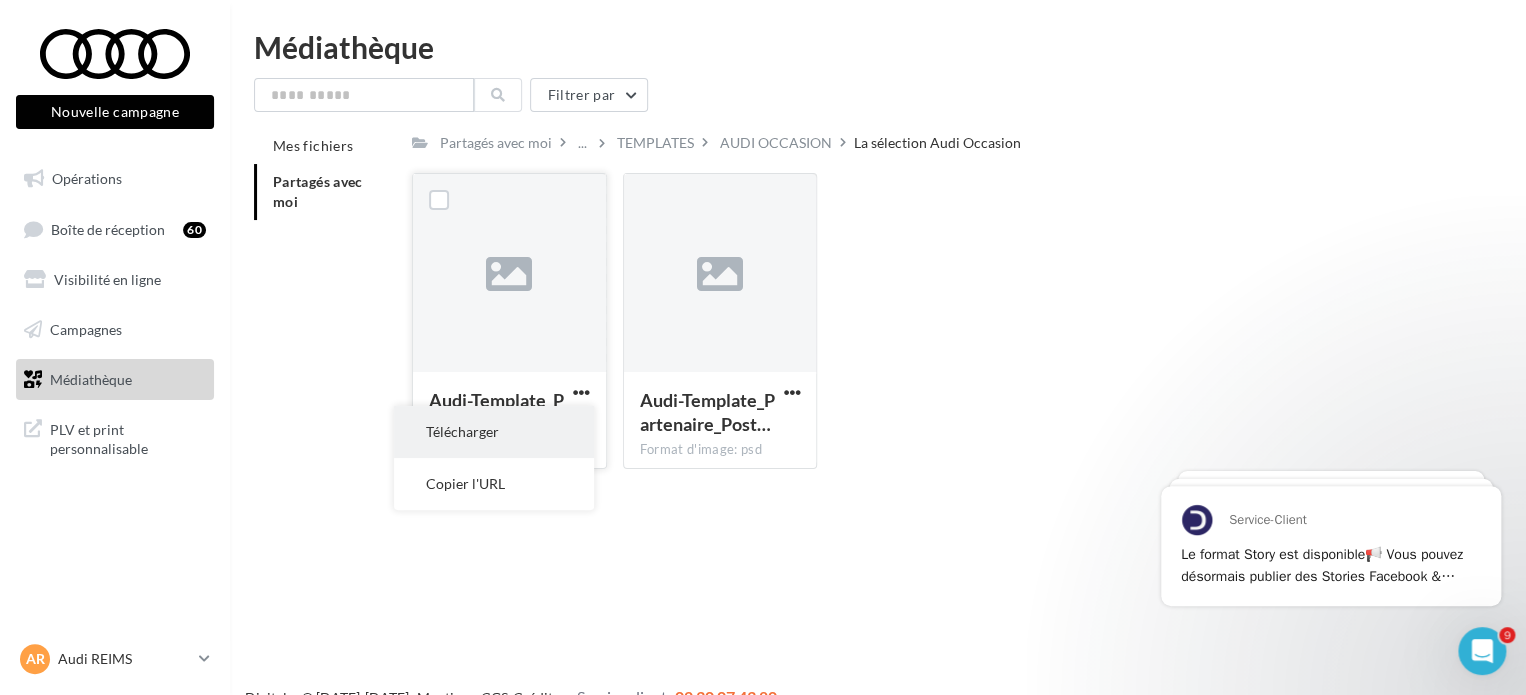 click on "Télécharger" at bounding box center (494, 432) 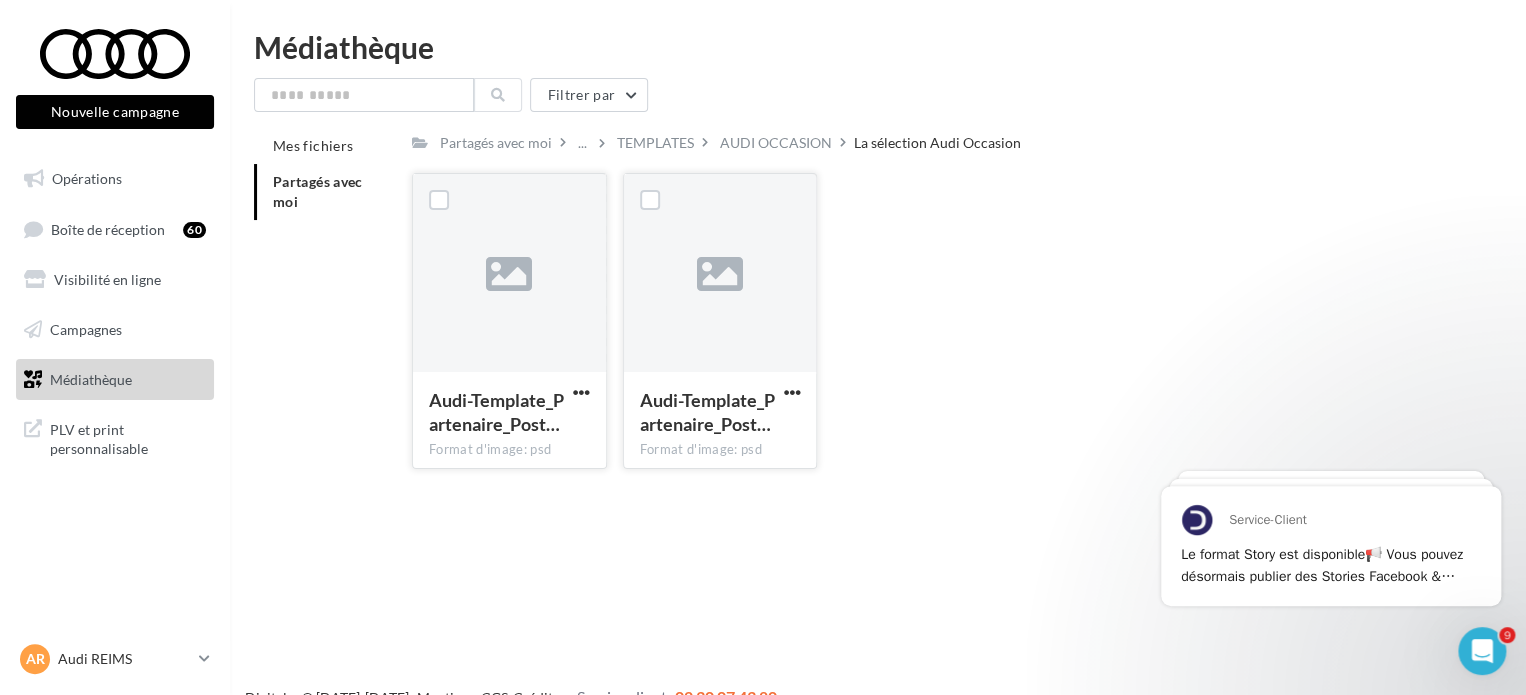 click at bounding box center (720, 274) 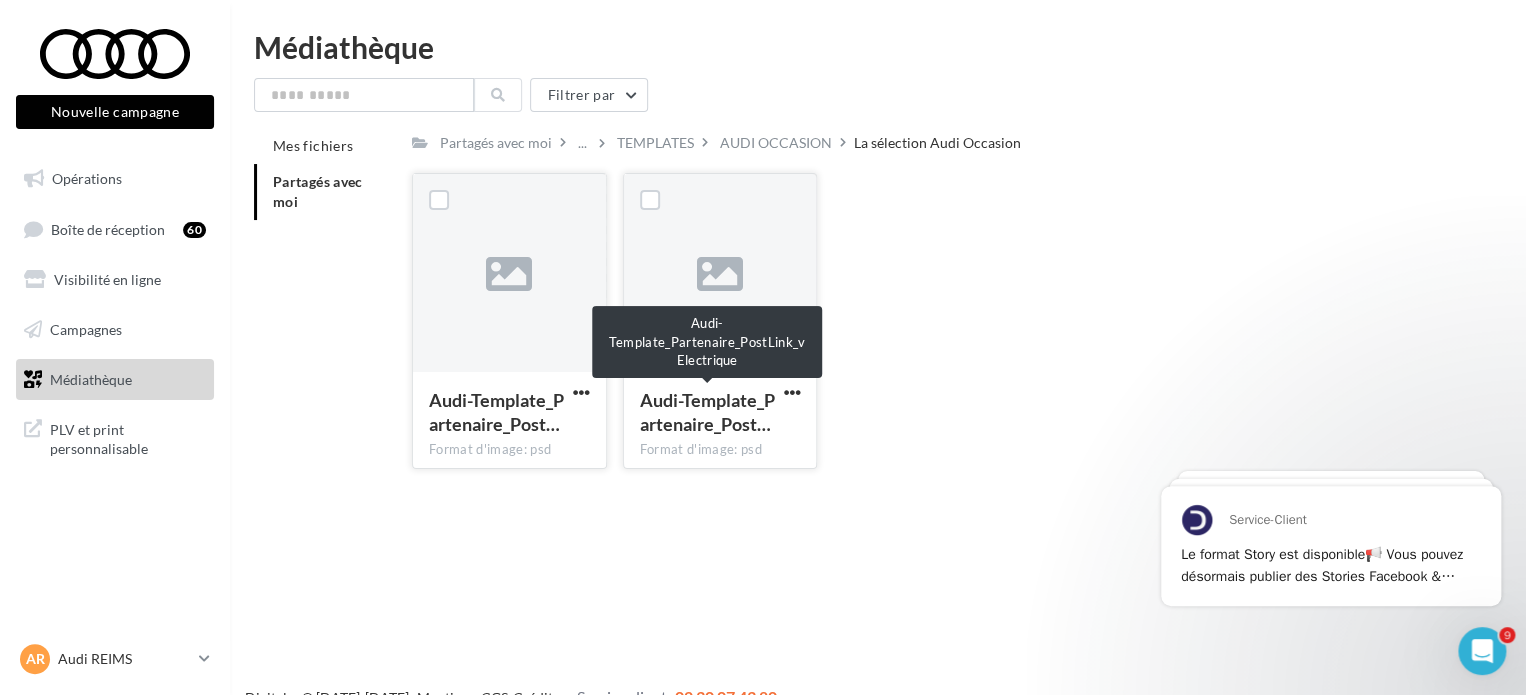 click on "Audi-Template_Partenaire_Post…" at bounding box center (707, 412) 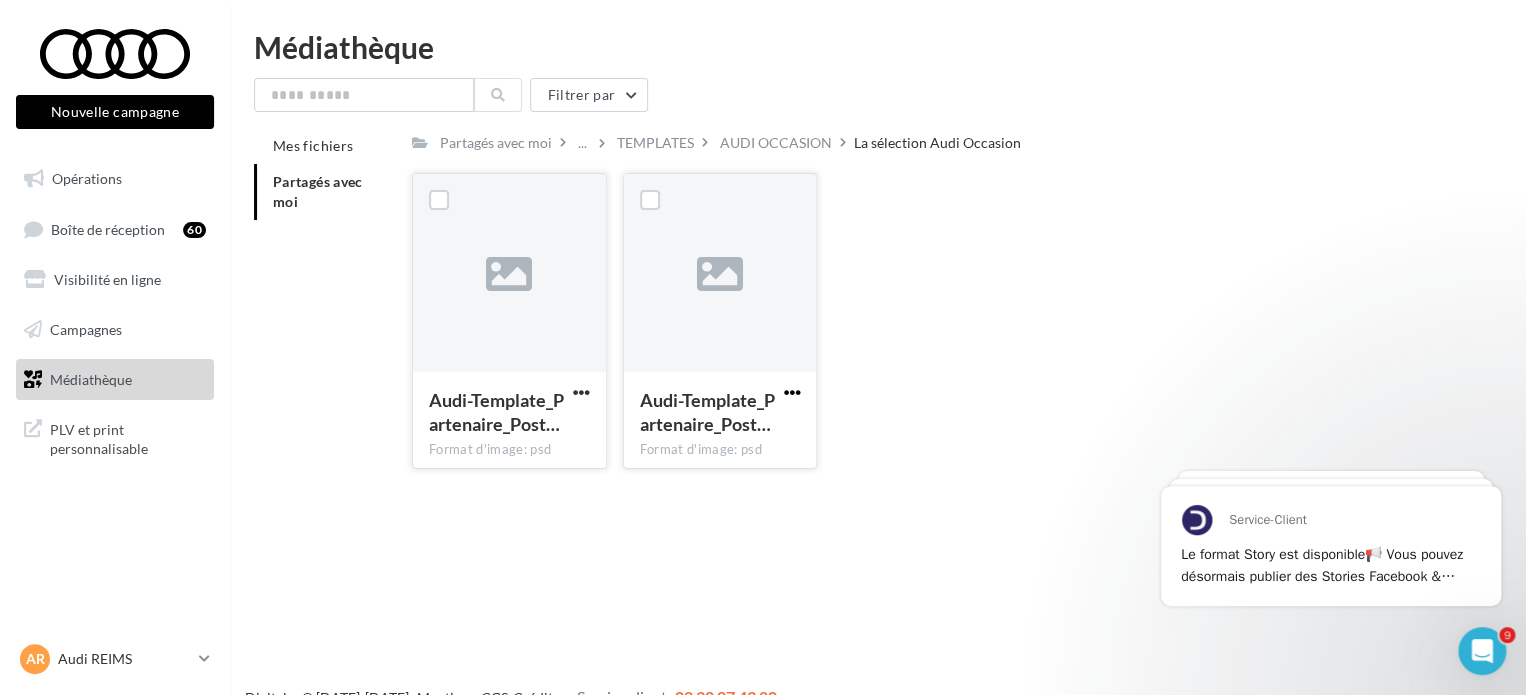 click at bounding box center (791, 394) 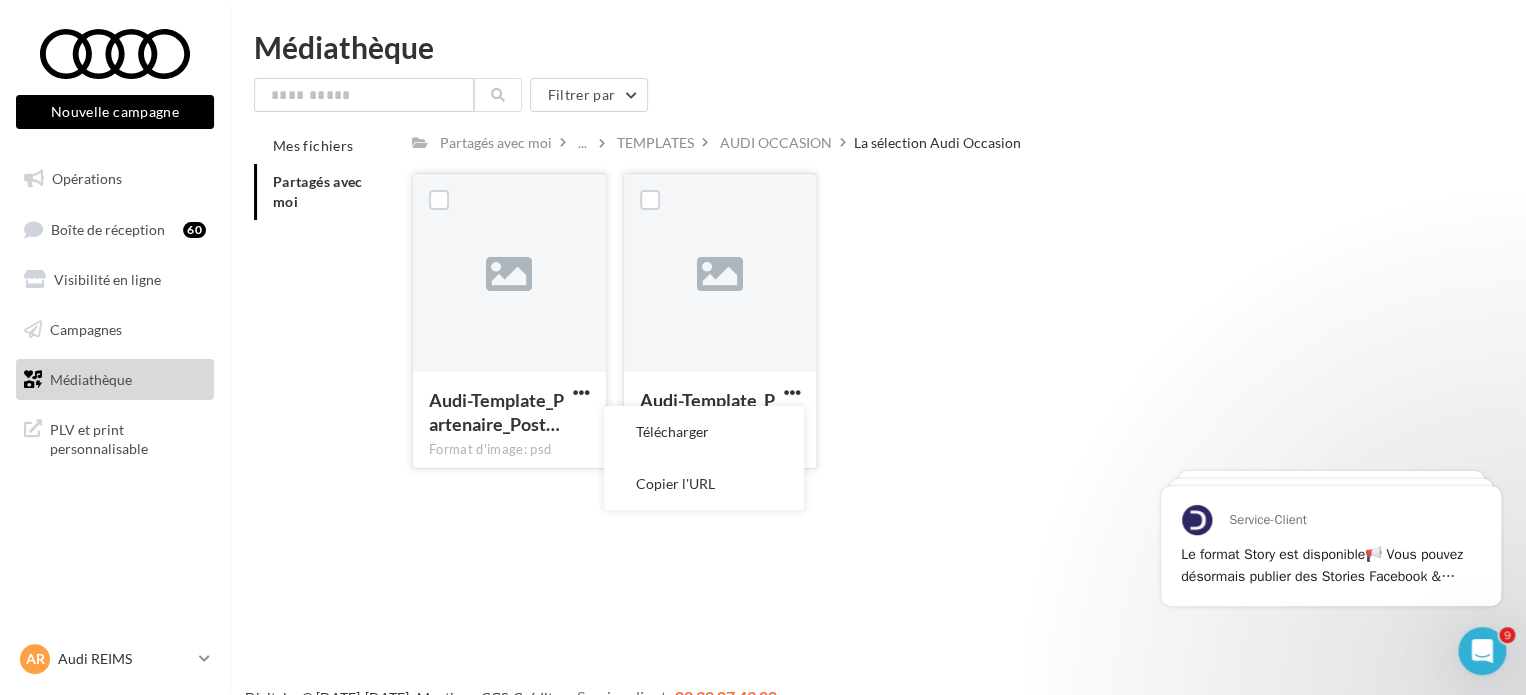 click on "Télécharger" at bounding box center [704, 432] 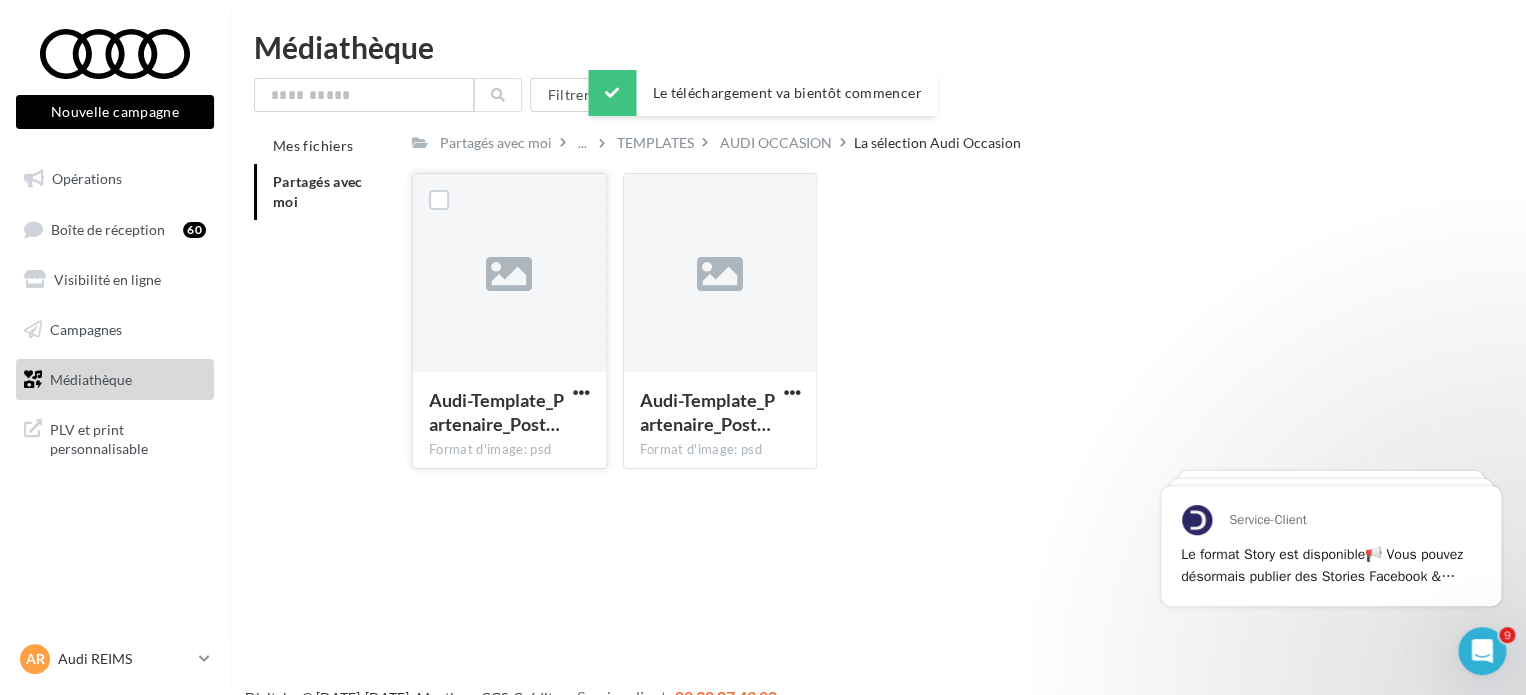 click on "Médiathèque           Filtrer par
Mes fichiers
Partagés avec moi
Partagés avec moi        ...         TEMPLATES          AUDI OCCASION          La sélection Audi Occasion                   Rs           Partagé par  Réseau VGF AUDI
Audi-Template_Partenaire_Post…  Format d'image: psd                   Audi-Template_Partenaire_PostLink_vThermique
Audi-Template_Partenaire_Post…  Format d'image: psd                   Audi-Template_Partenaire_PostLink_vElectrique" at bounding box center (878, 258) 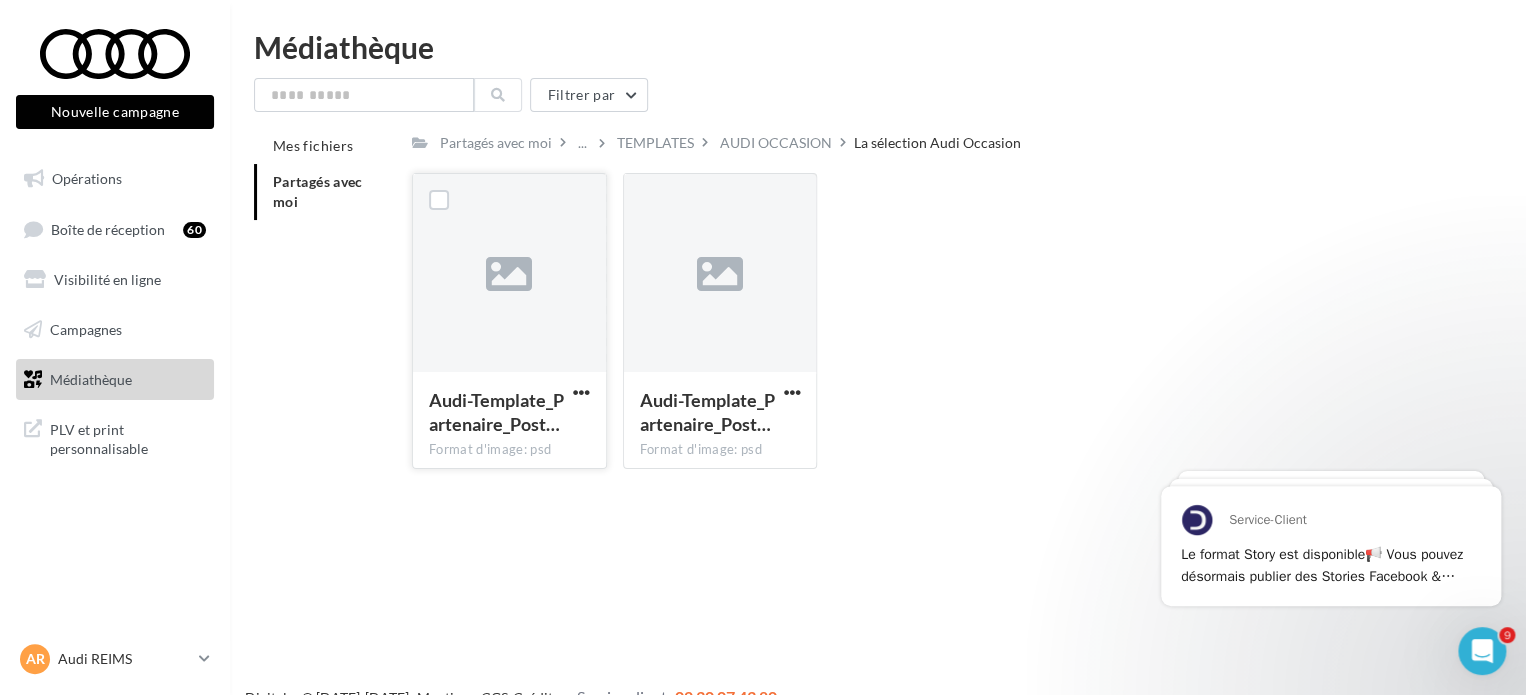 click on "Audi-Template_Partenaire_Post…  Format d'image: psd" at bounding box center (509, 419) 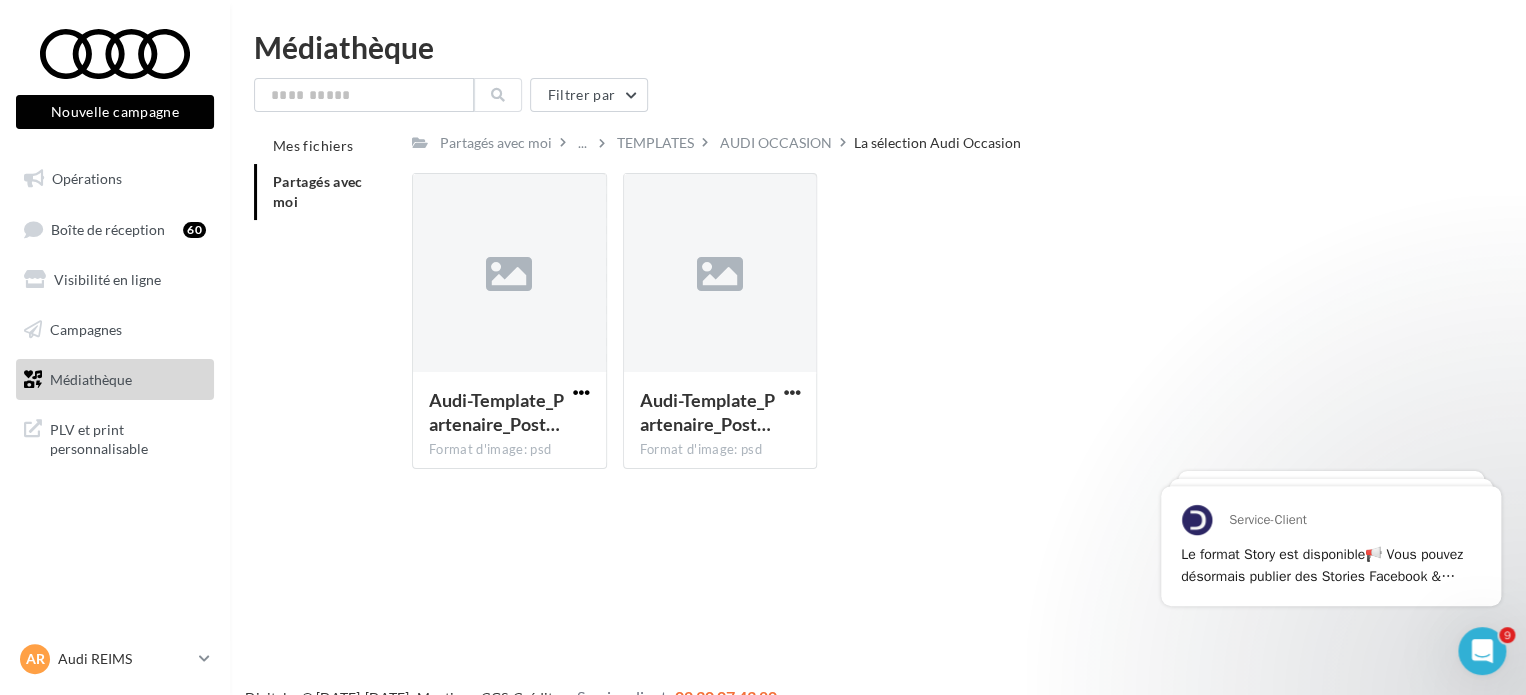 click at bounding box center [581, 392] 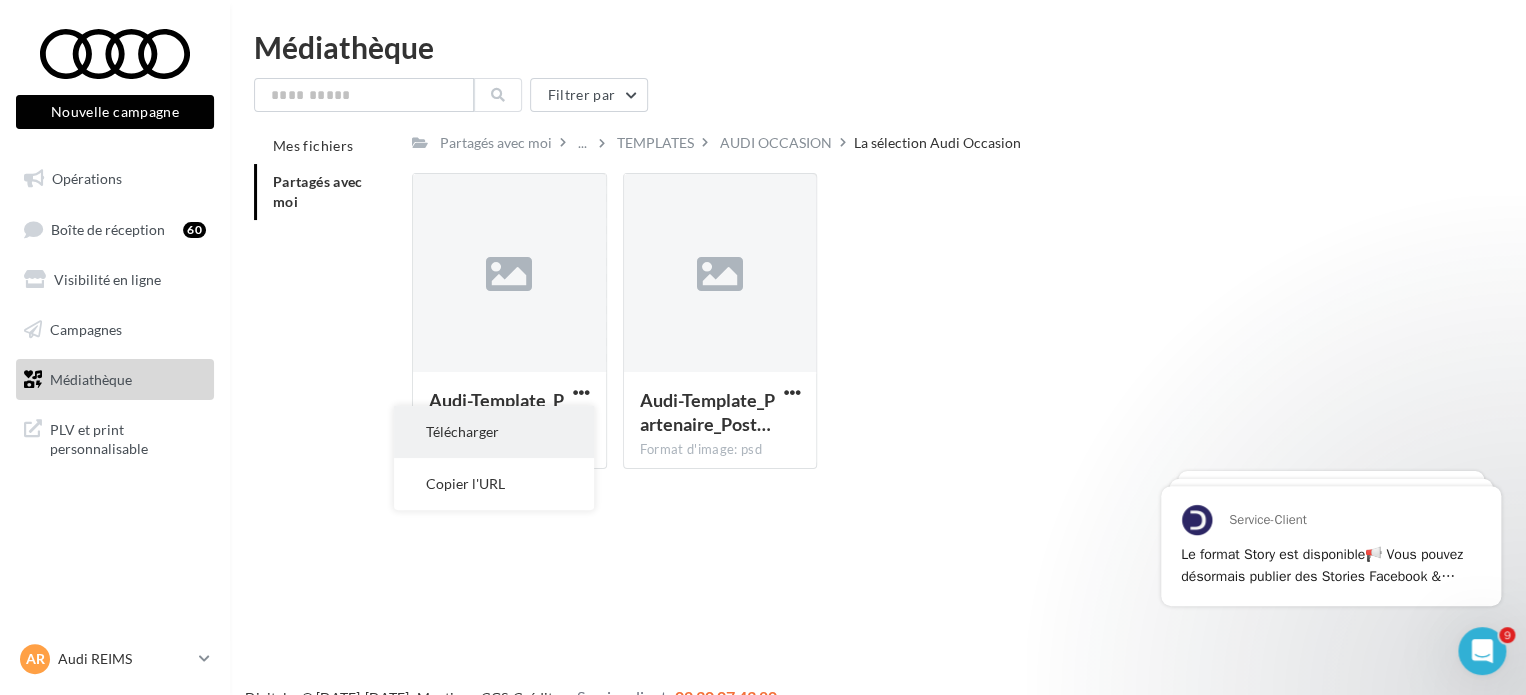 click on "Télécharger" at bounding box center [494, 432] 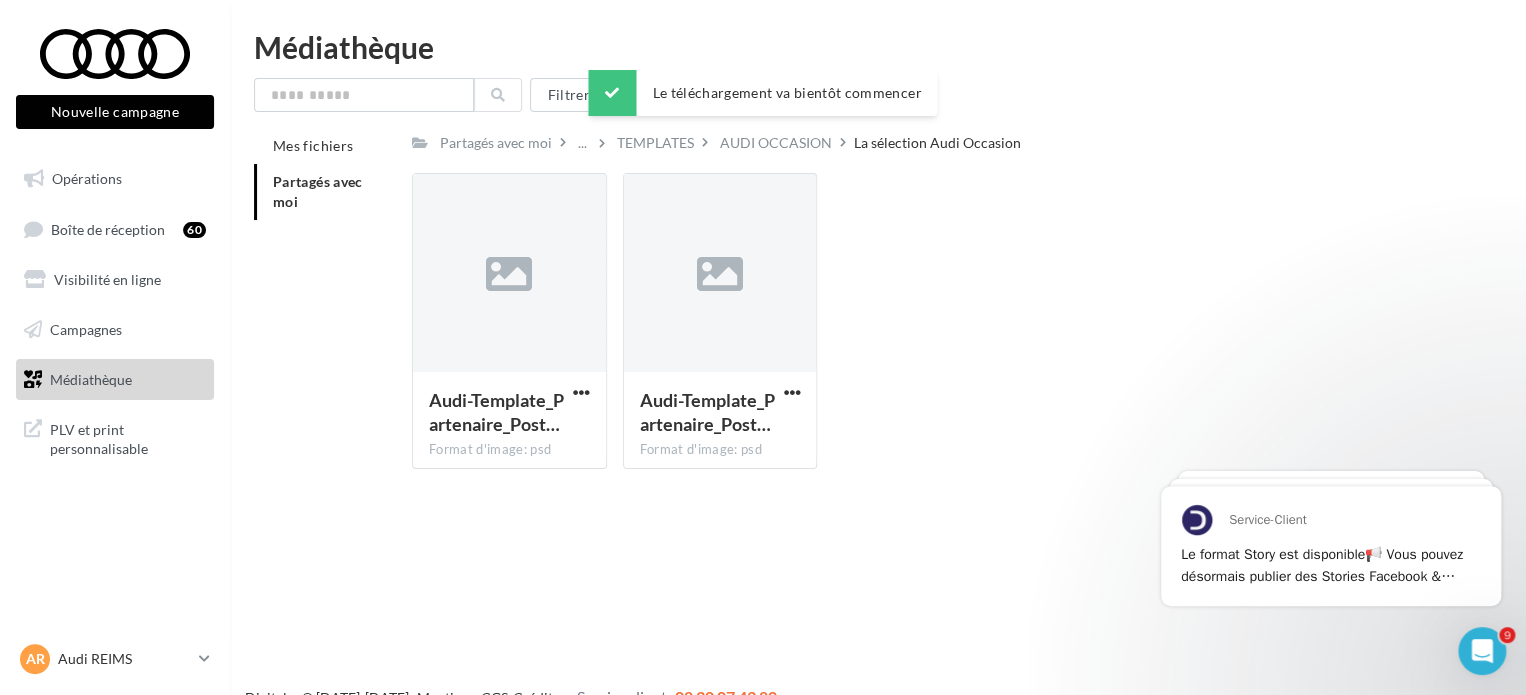 click on "Partagés avec moi        ...         TEMPLATES          AUDI OCCASION          La sélection Audi Occasion" at bounding box center (930, 142) 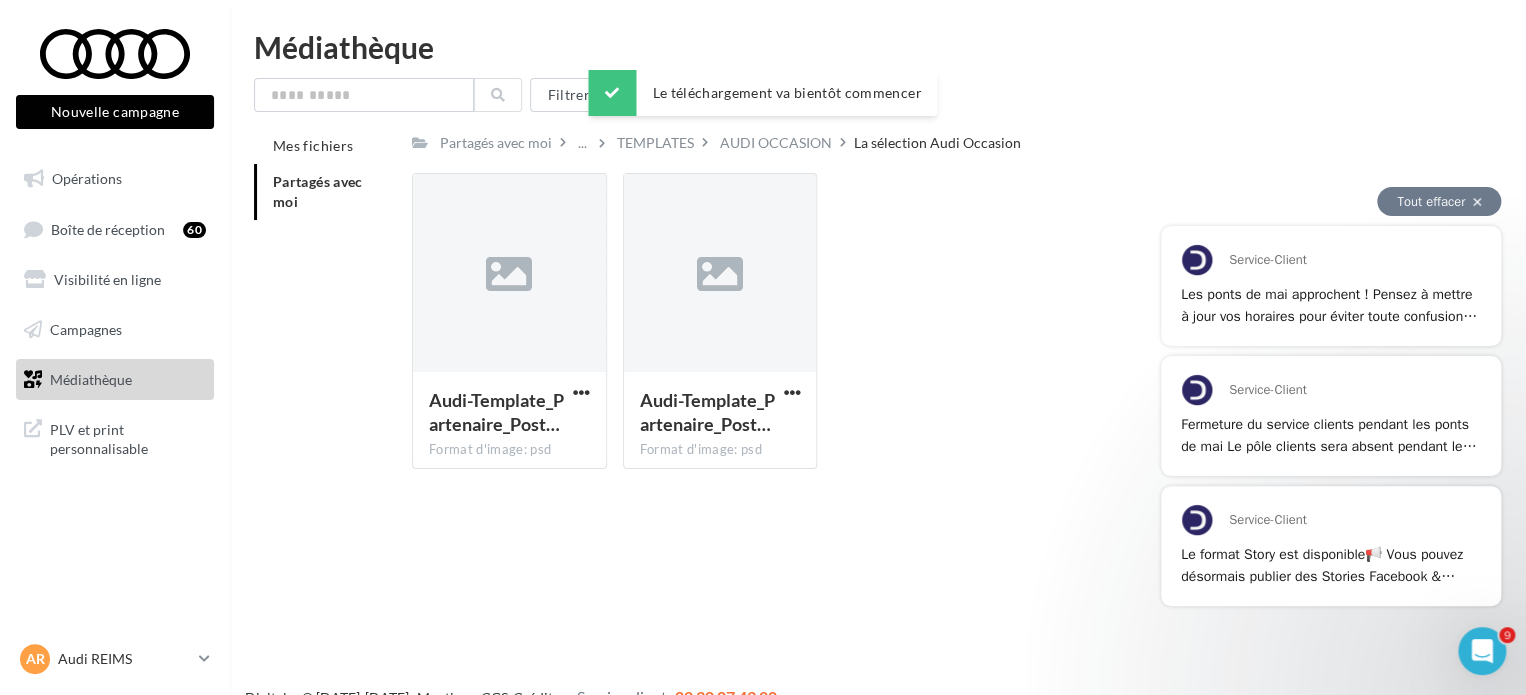 click on "Tout effacer" at bounding box center (1439, 201) 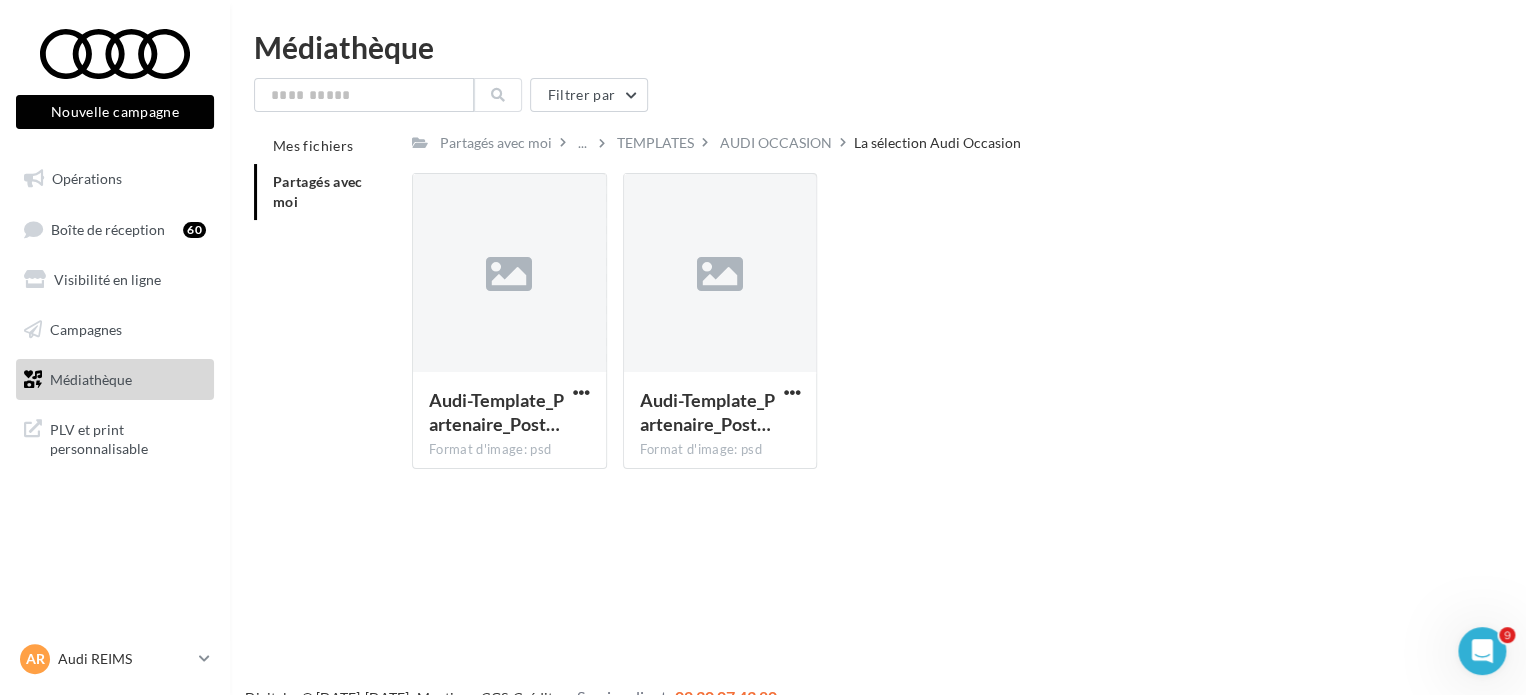 click on "Partagés avec moi        ...         TEMPLATES          AUDI OCCASION          La sélection Audi Occasion" at bounding box center (930, 142) 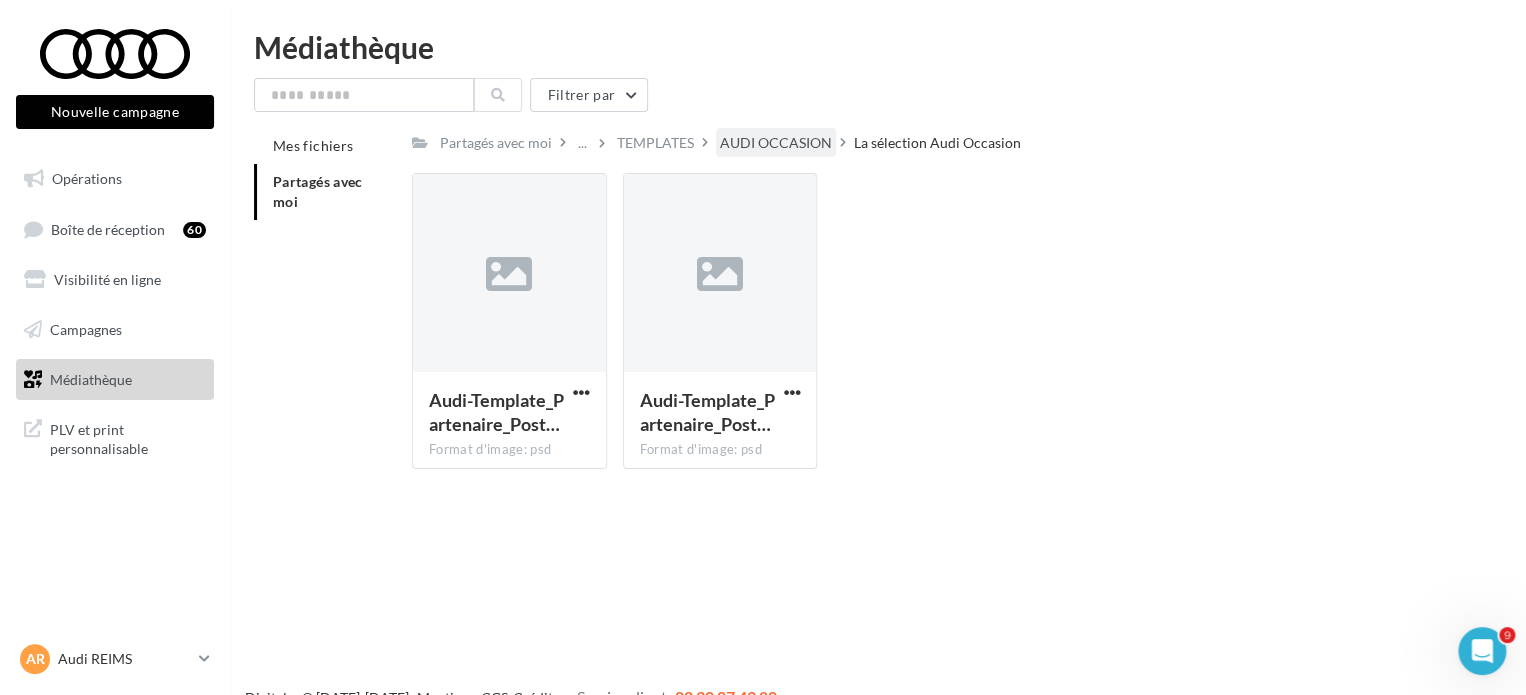 click on "AUDI OCCASION" at bounding box center (776, 143) 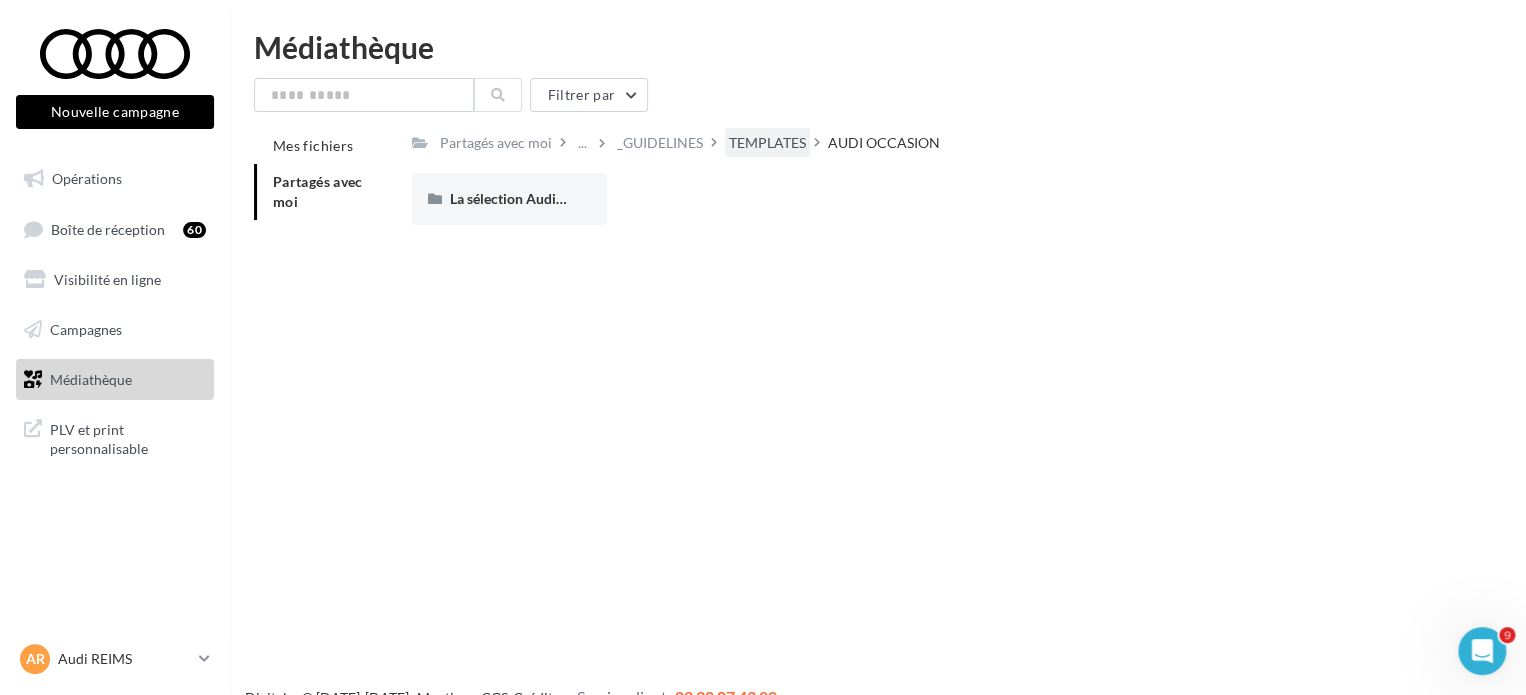 click on "TEMPLATES" at bounding box center [767, 143] 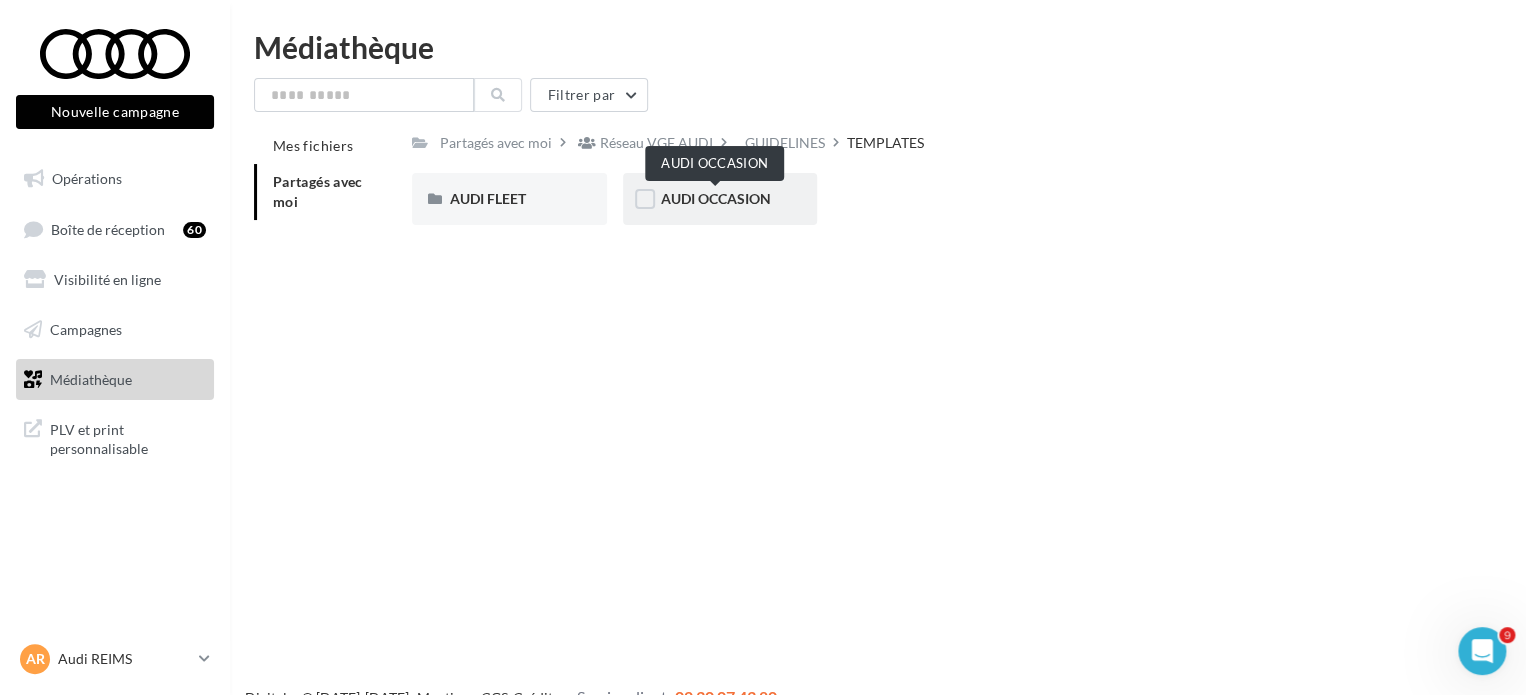 click on "AUDI OCCASION" at bounding box center [716, 198] 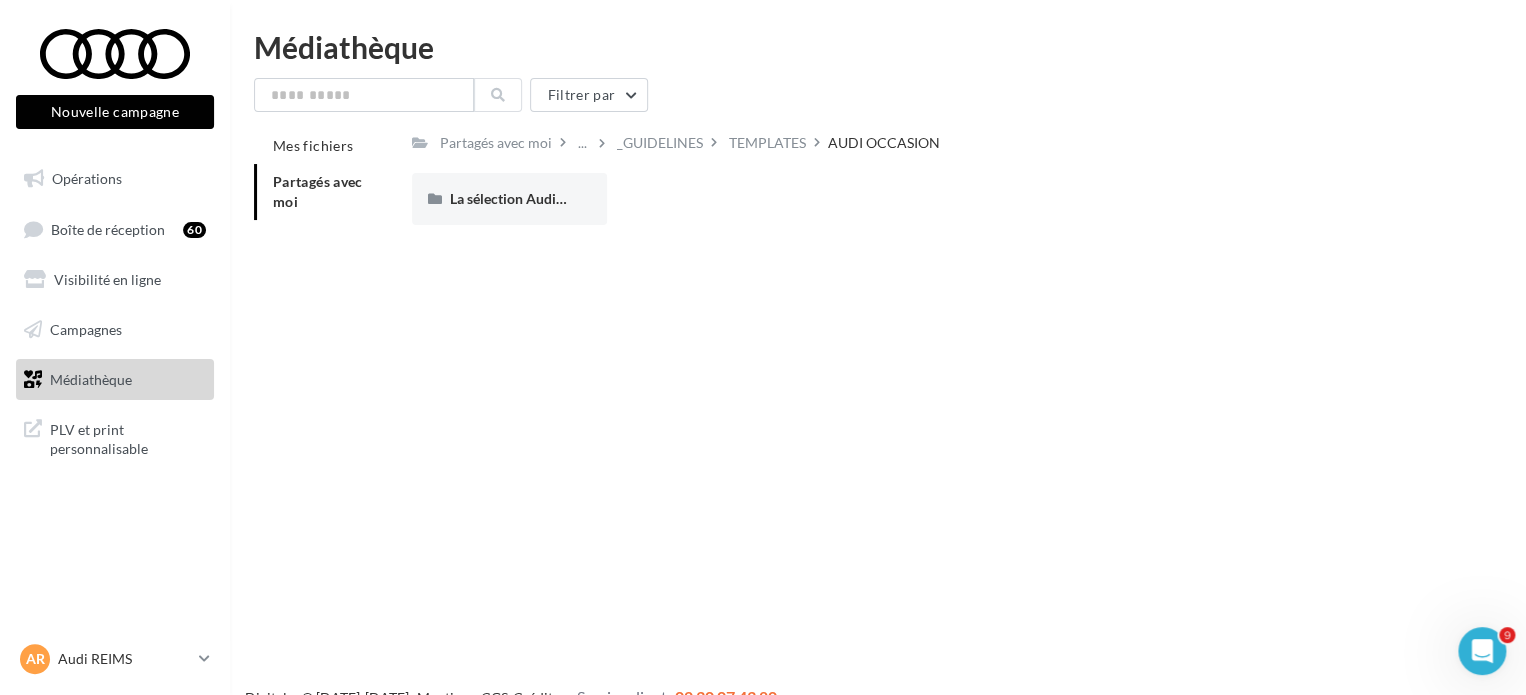 click on "TEMPLATES" at bounding box center (767, 143) 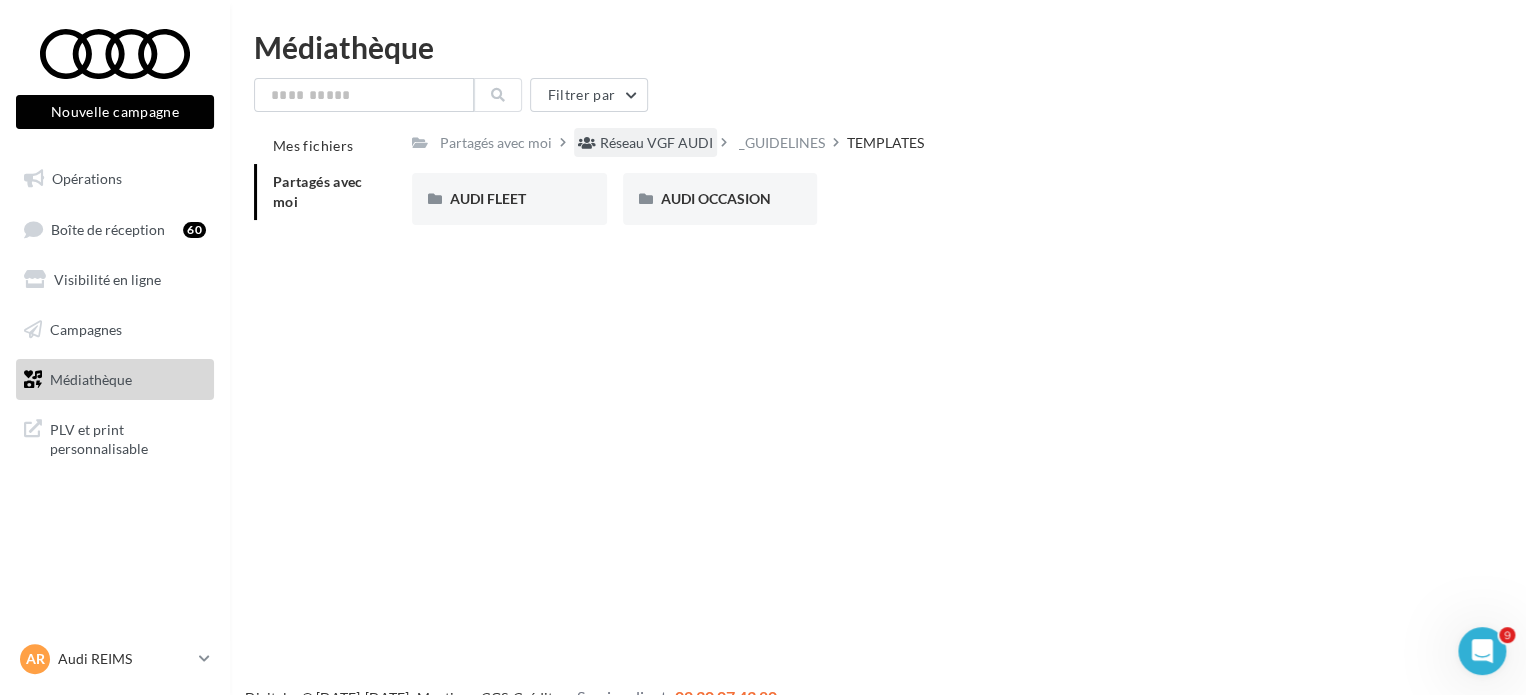 click on "Réseau VGF AUDI" at bounding box center (656, 143) 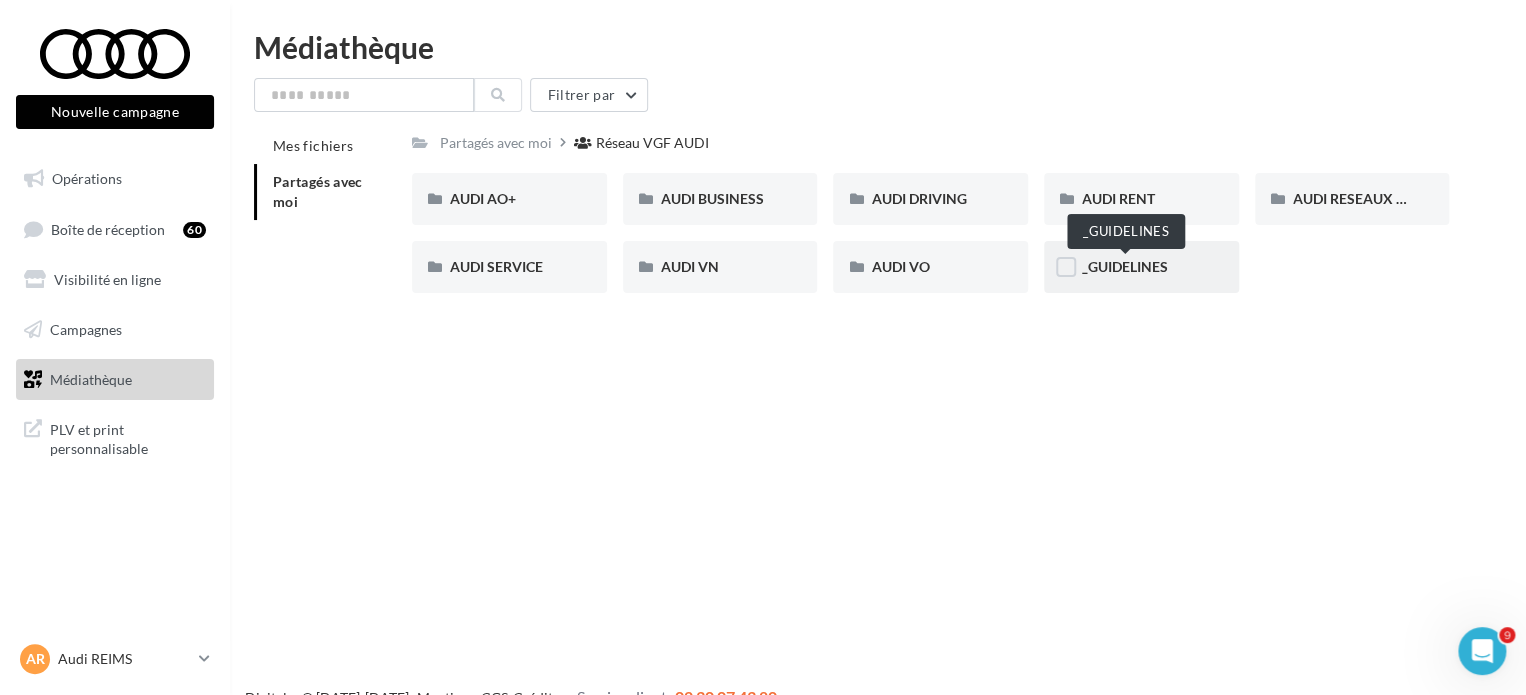 click on "_GUIDELINES" at bounding box center (1125, 266) 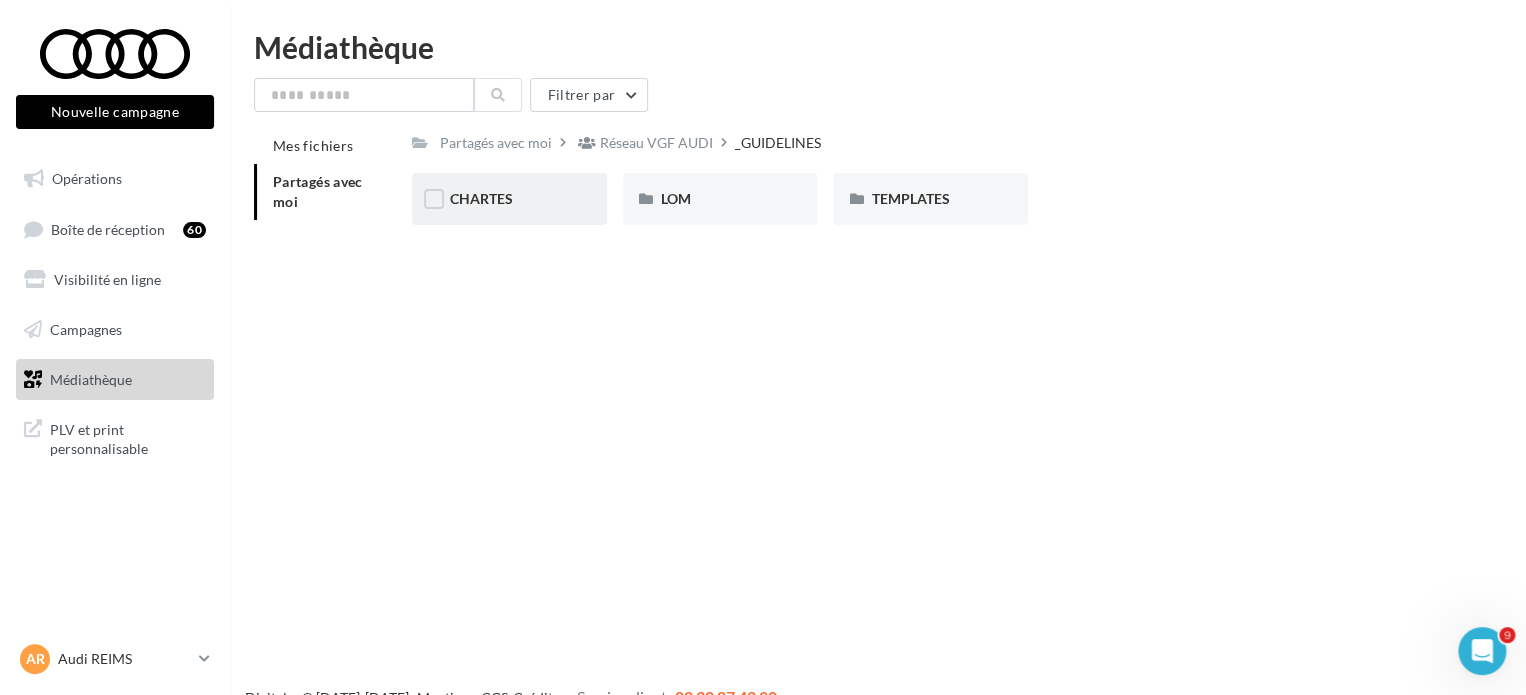 click on "CHARTES" at bounding box center [509, 199] 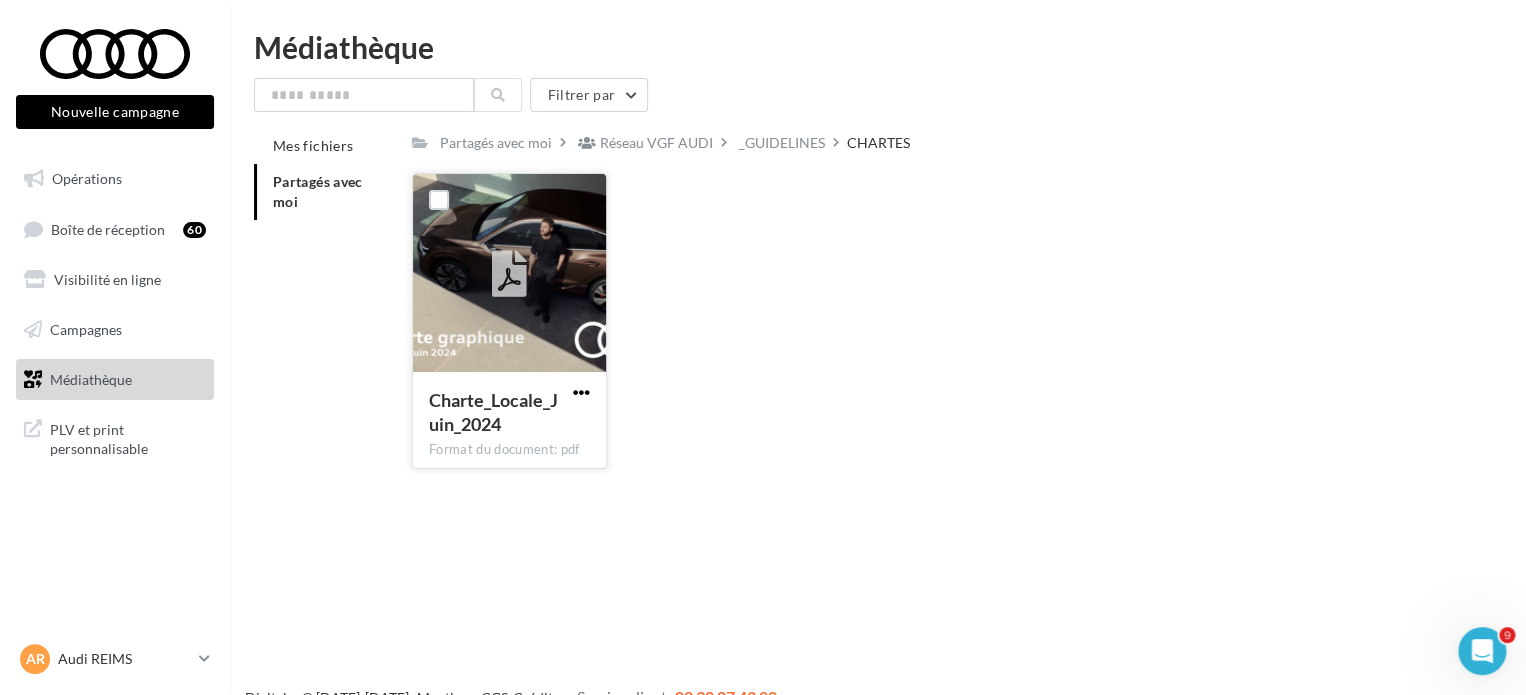 click at bounding box center [581, 392] 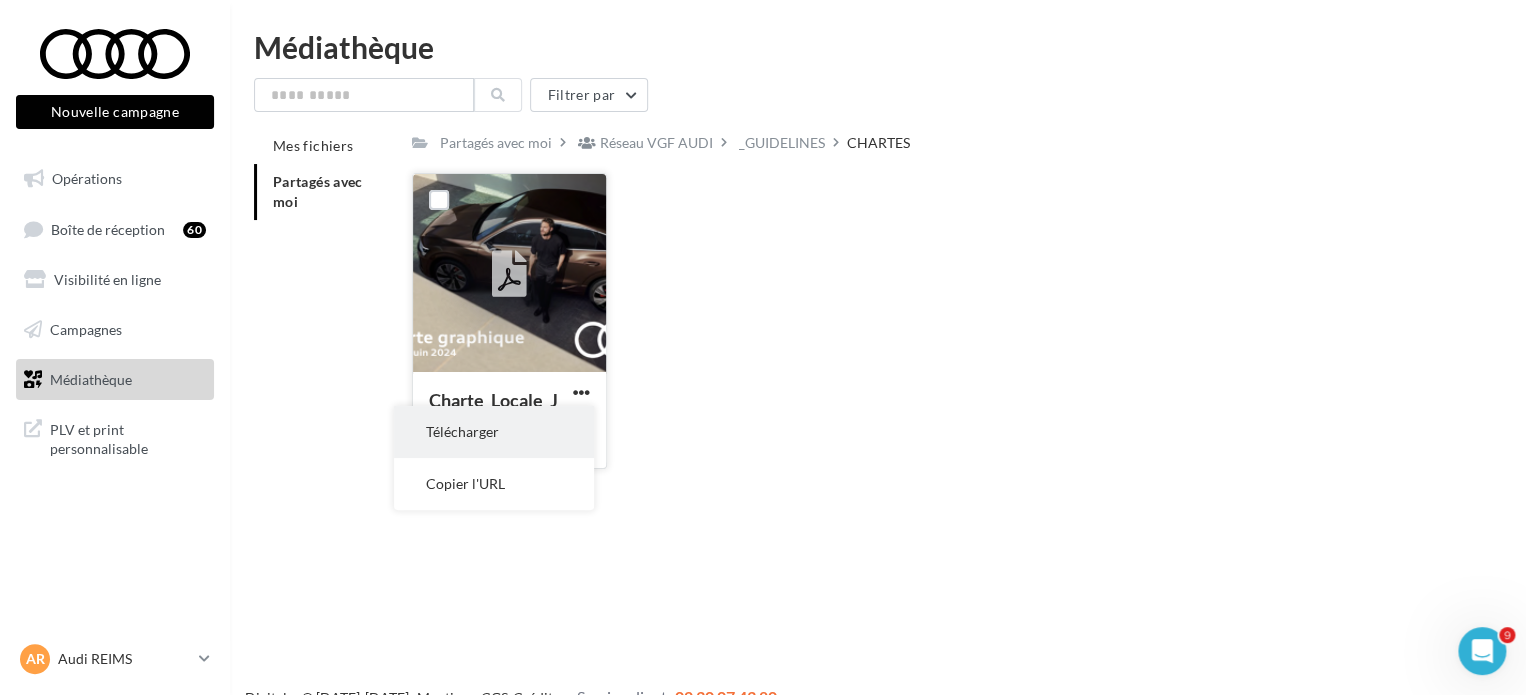 click on "Télécharger" at bounding box center [494, 432] 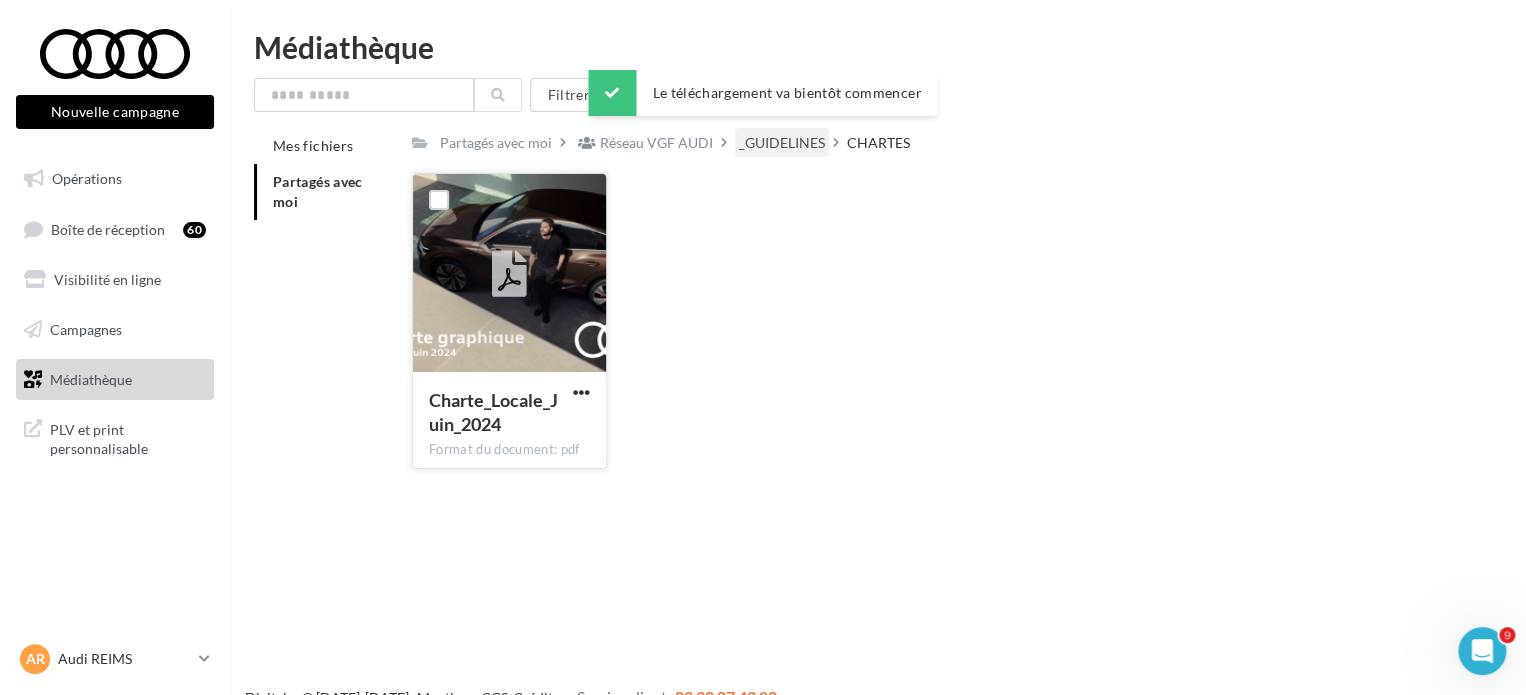 click on "_GUIDELINES" at bounding box center [782, 143] 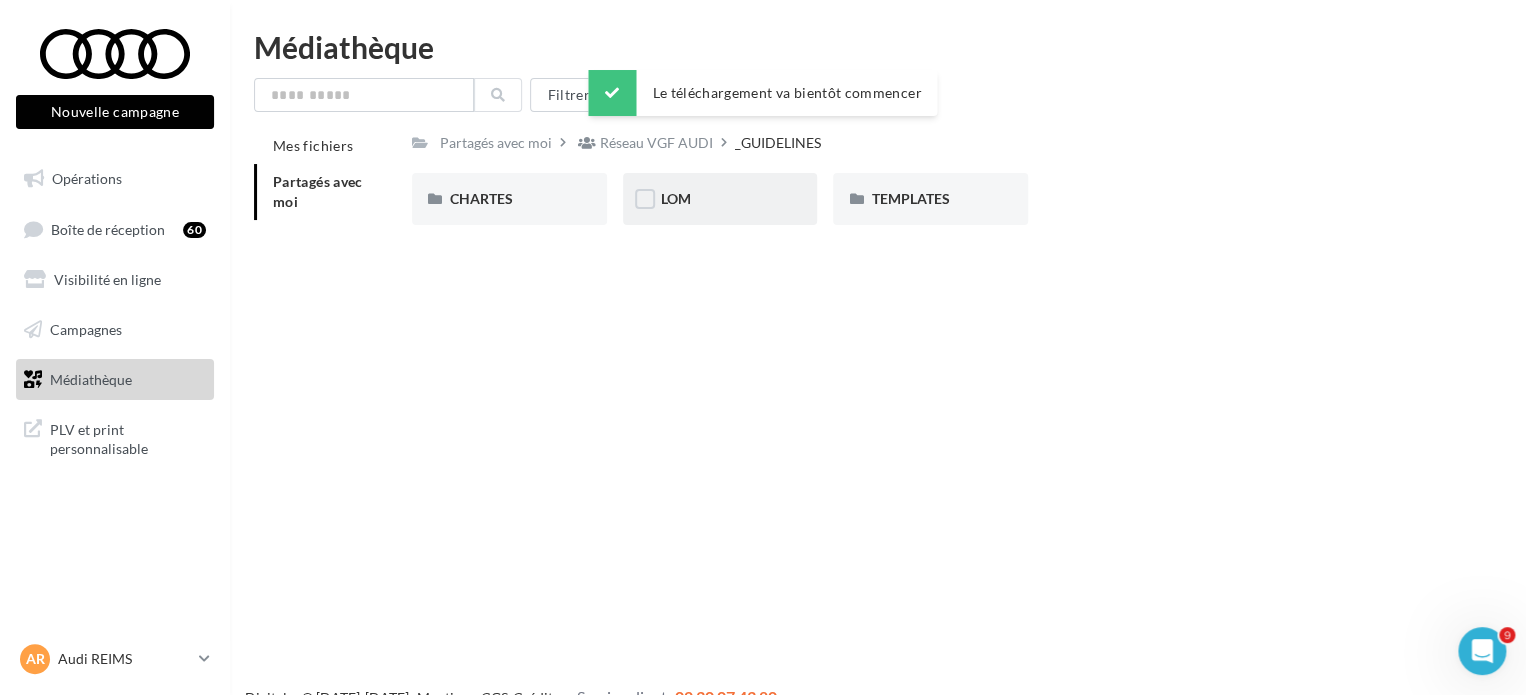 click on "LOM" at bounding box center (720, 199) 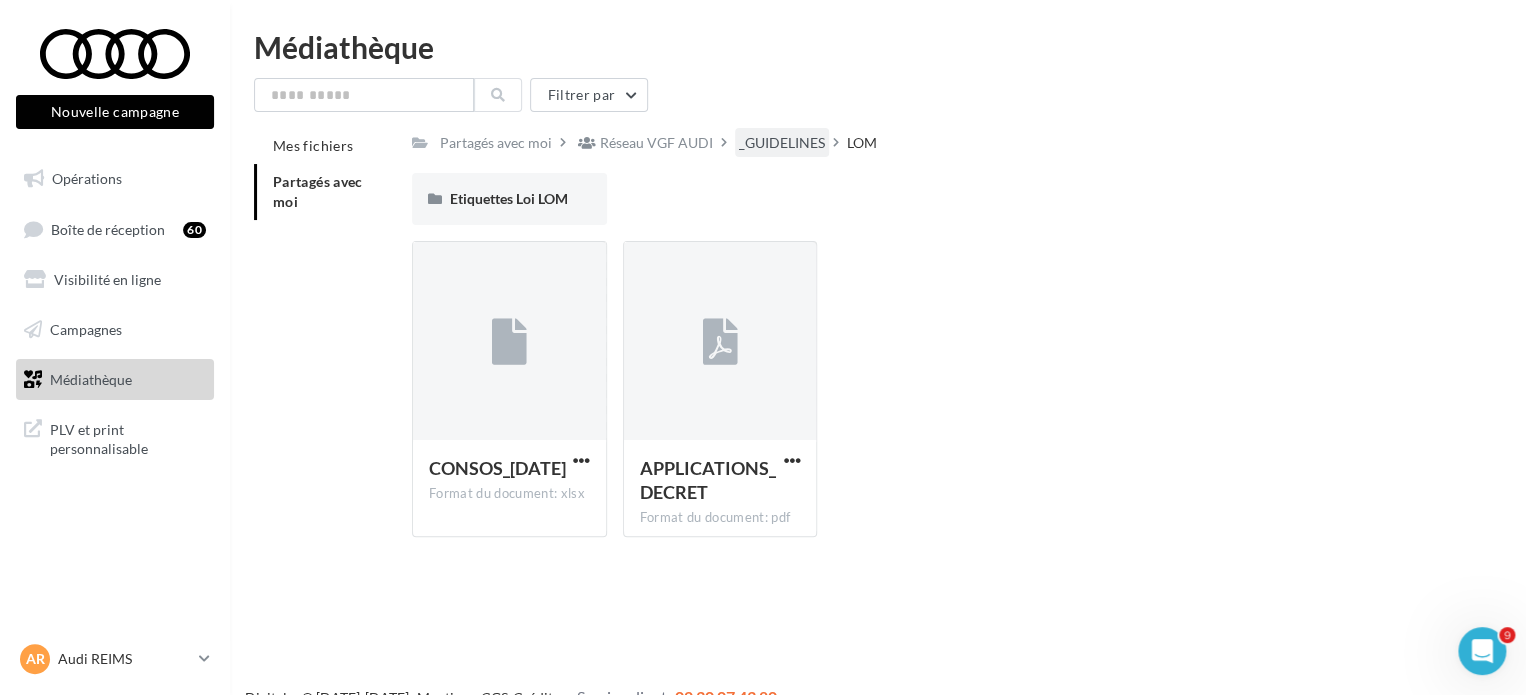 click on "_GUIDELINES" at bounding box center [782, 143] 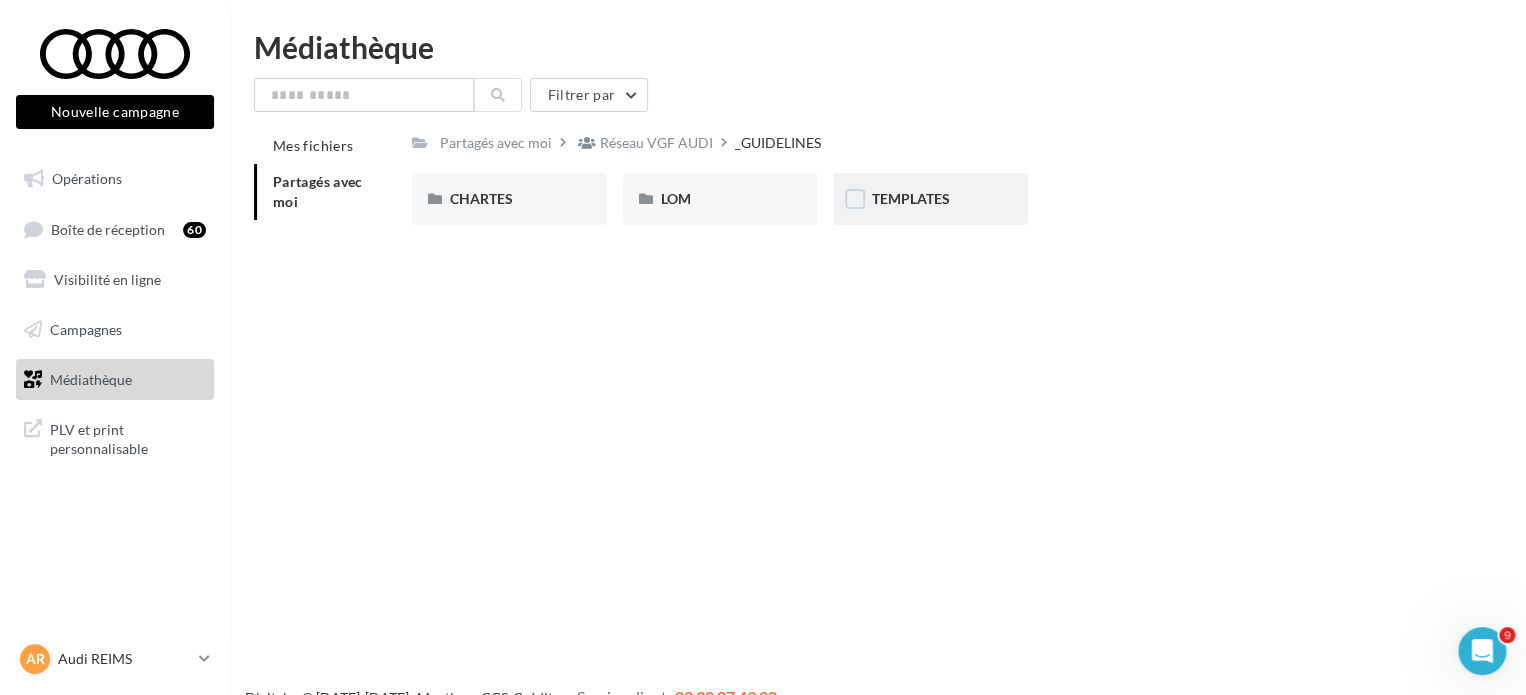 click on "TEMPLATES" at bounding box center (910, 198) 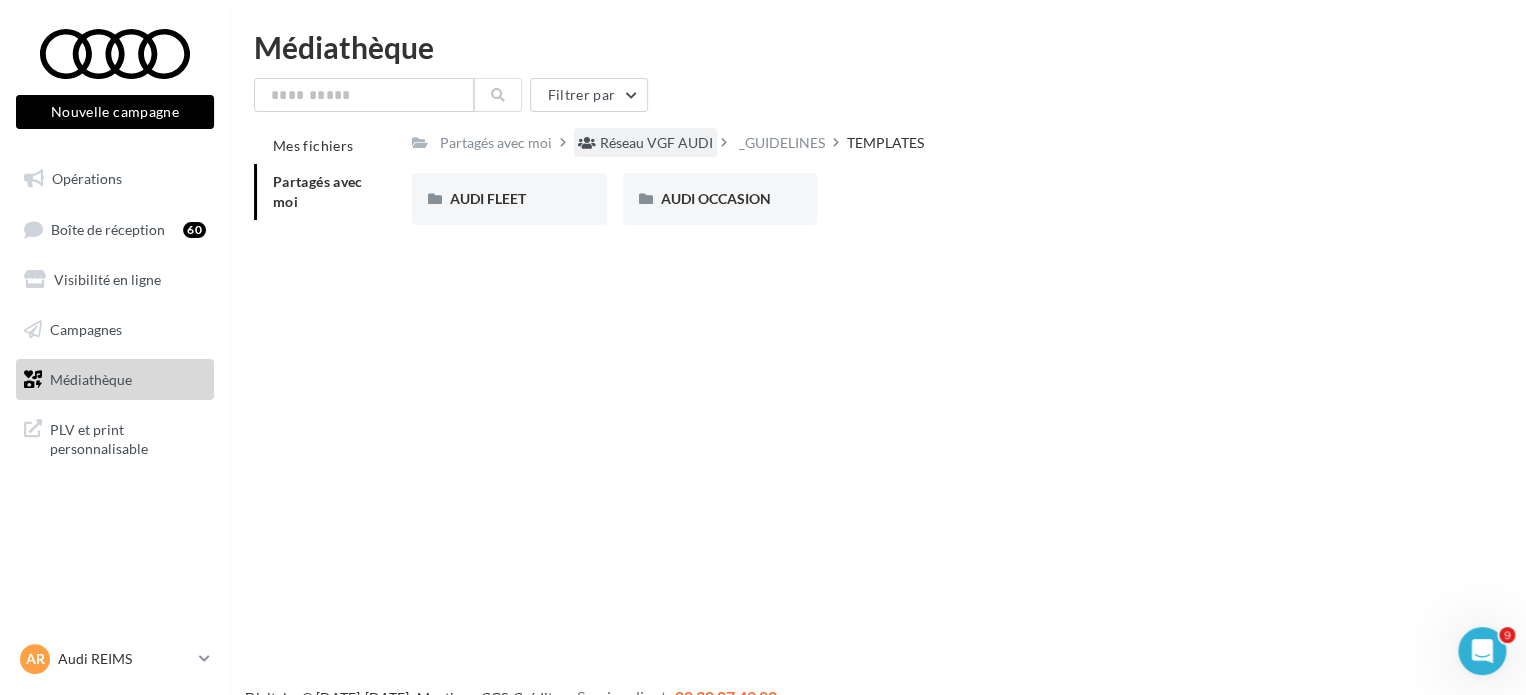 click on "Réseau VGF AUDI" at bounding box center (656, 143) 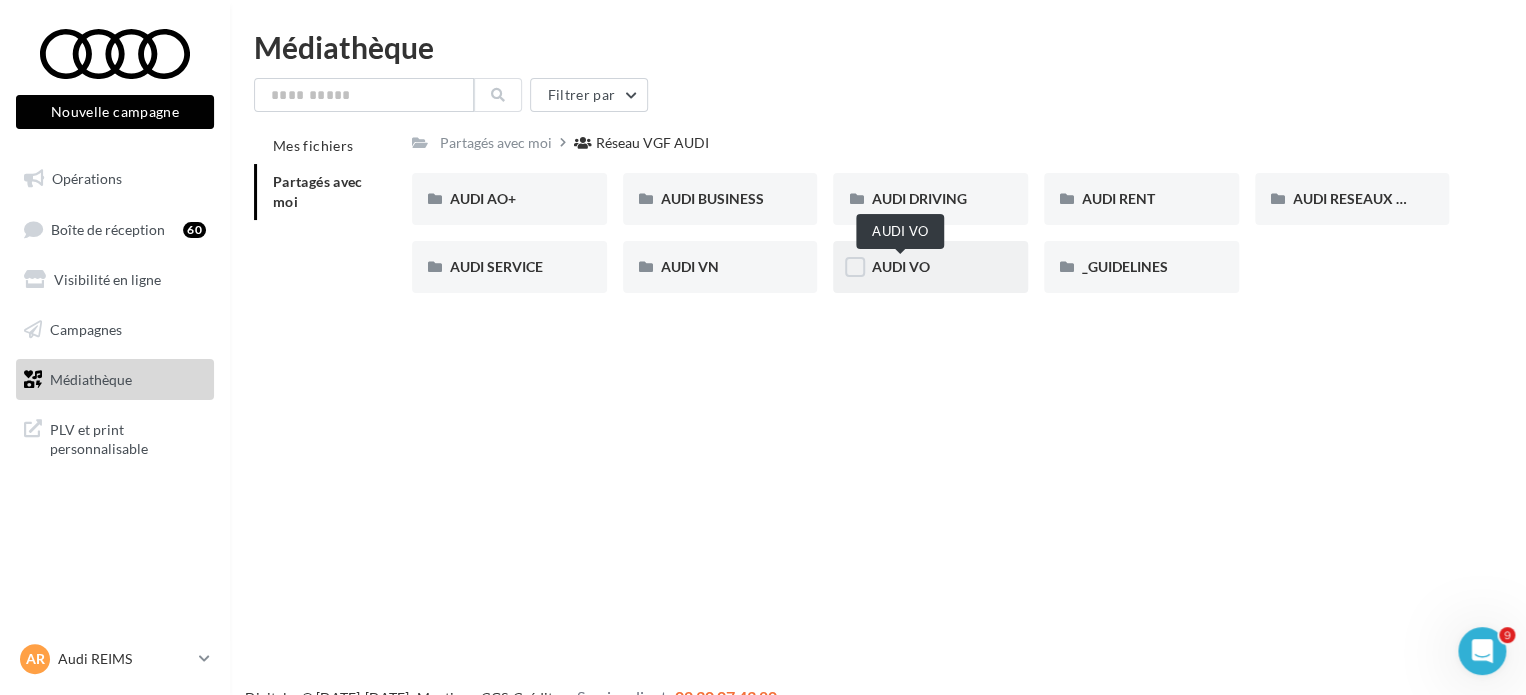 click on "AUDI VO" at bounding box center (900, 266) 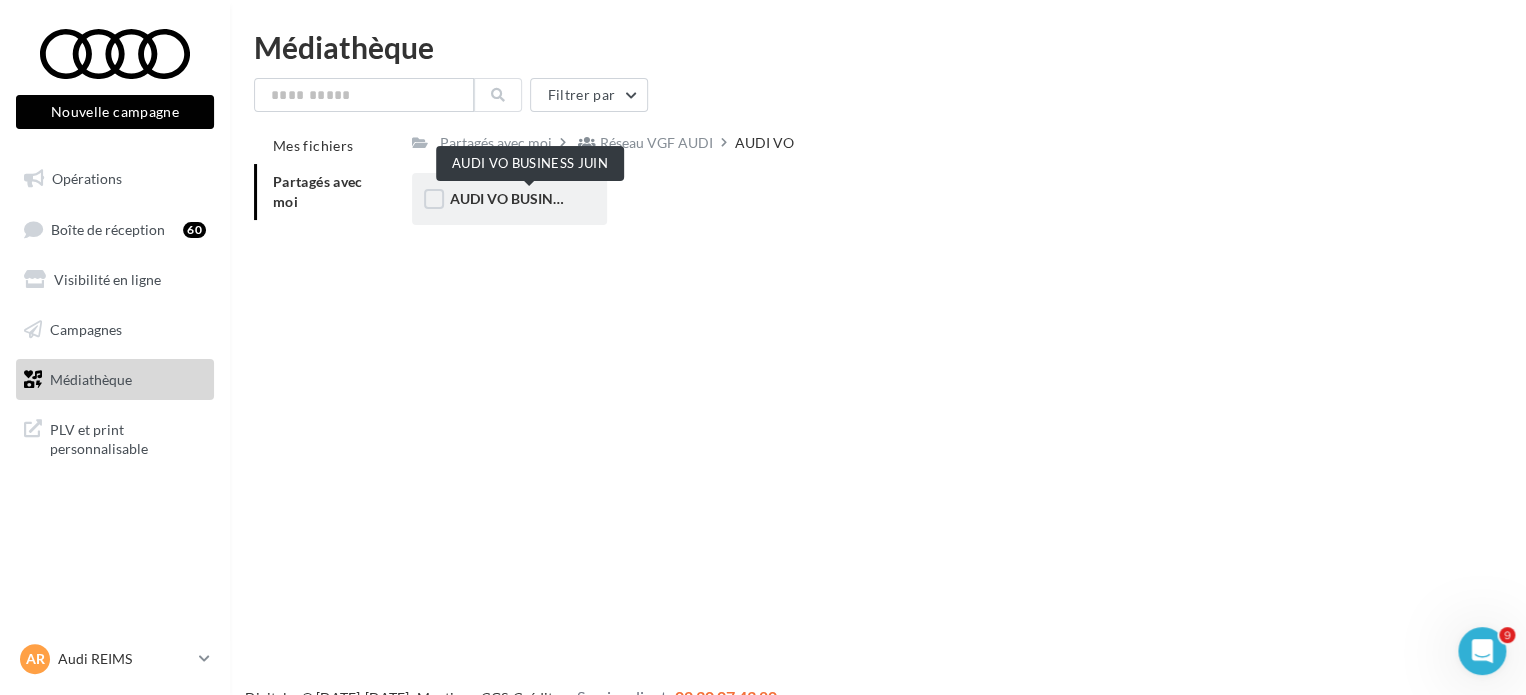 click on "AUDI VO BUSINESS JUIN" at bounding box center [530, 198] 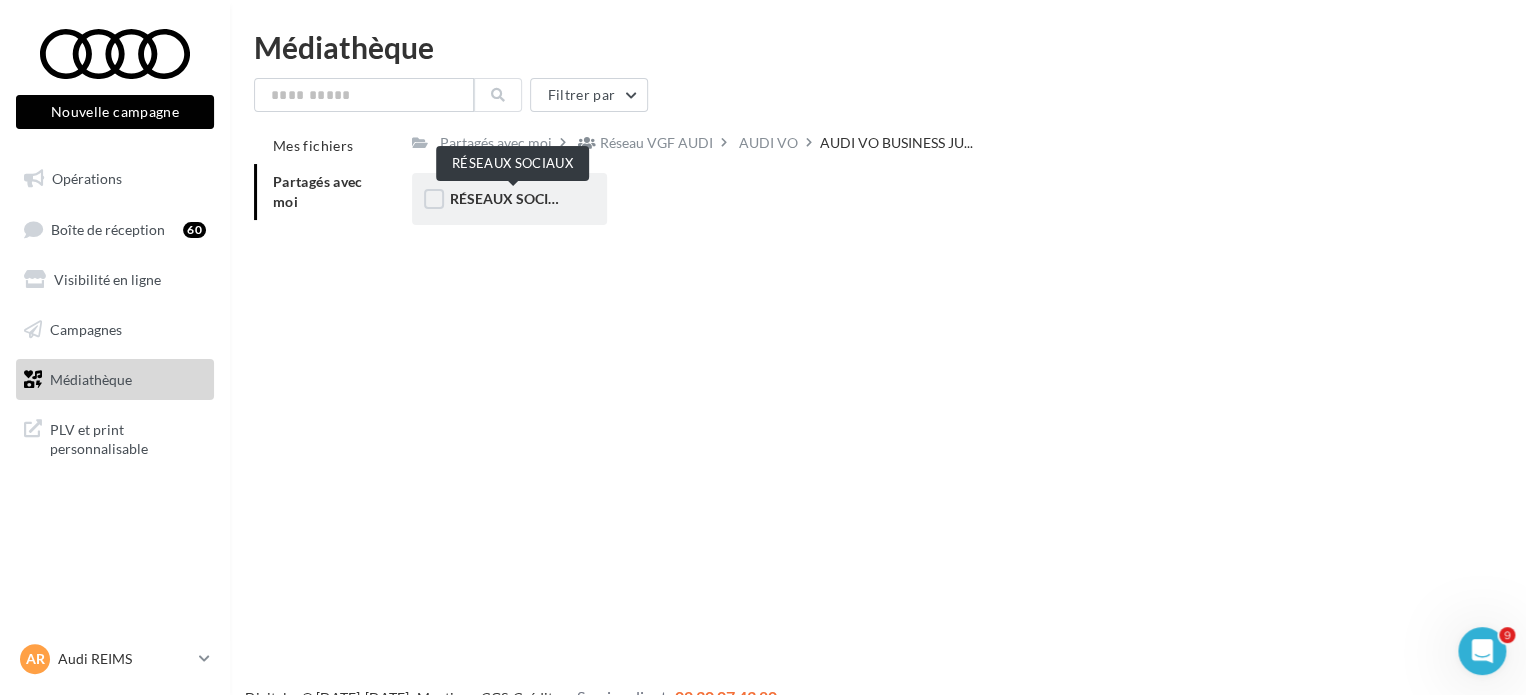 click on "RÉSEAUX SOCIAUX" at bounding box center [514, 198] 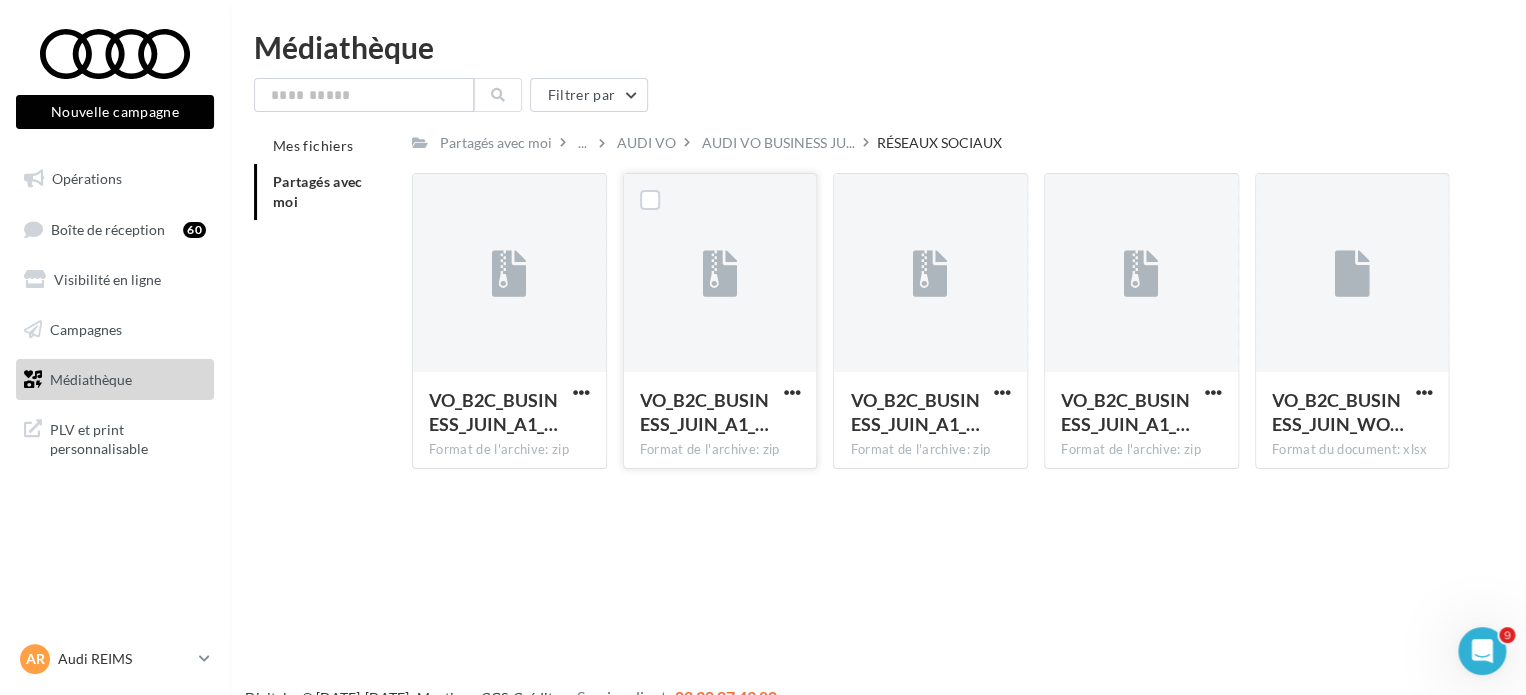 click on "VO_B2C_BUSINESS_JUIN_A1_…" at bounding box center (720, 414) 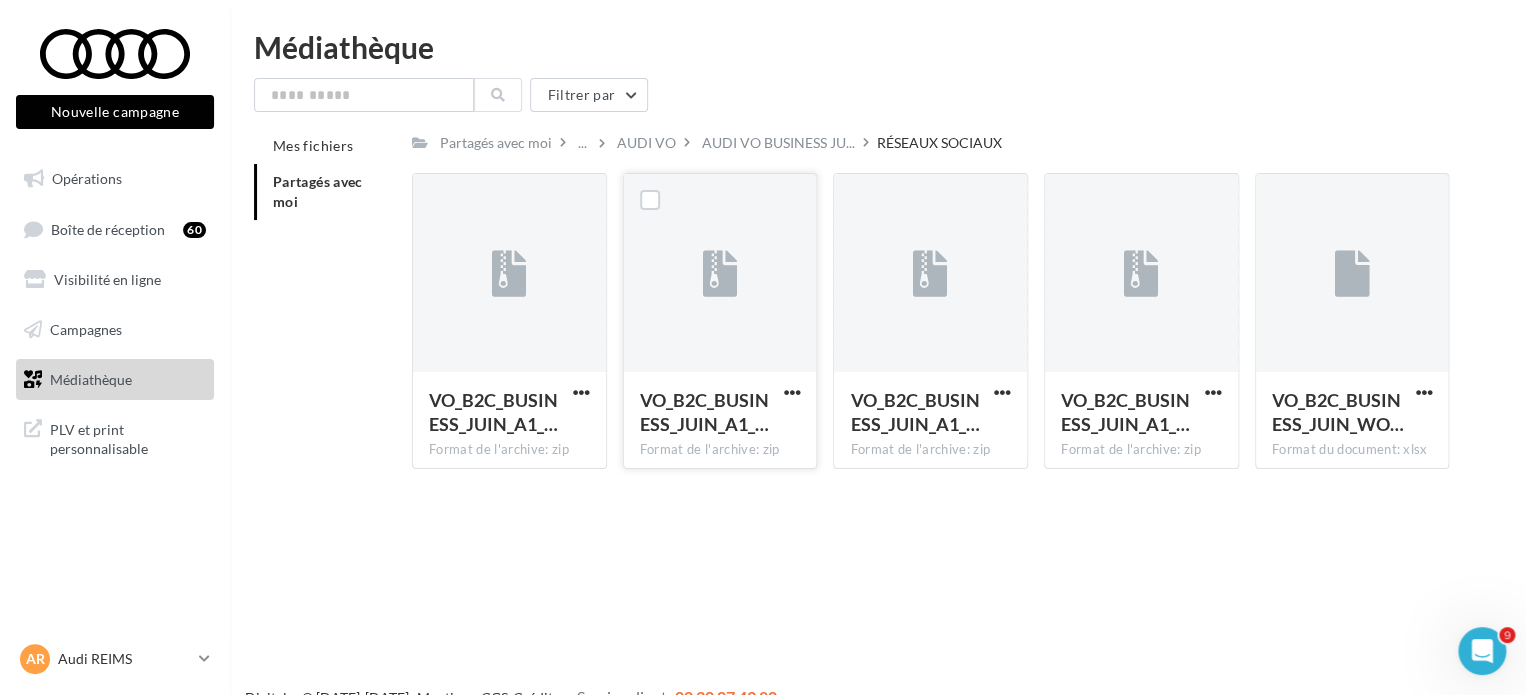 click on "VO_B2C_BUSINESS_JUIN_A1_…" at bounding box center [720, 414] 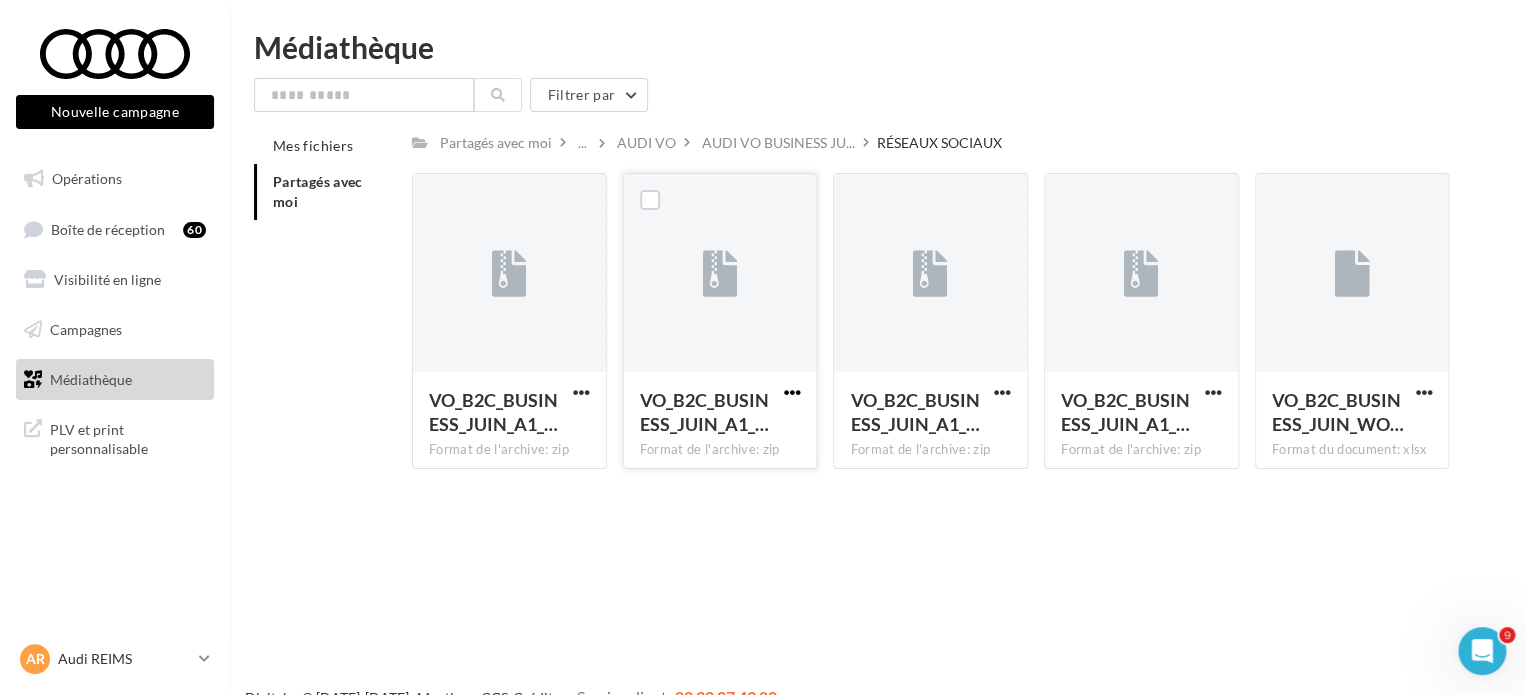 click at bounding box center (791, 392) 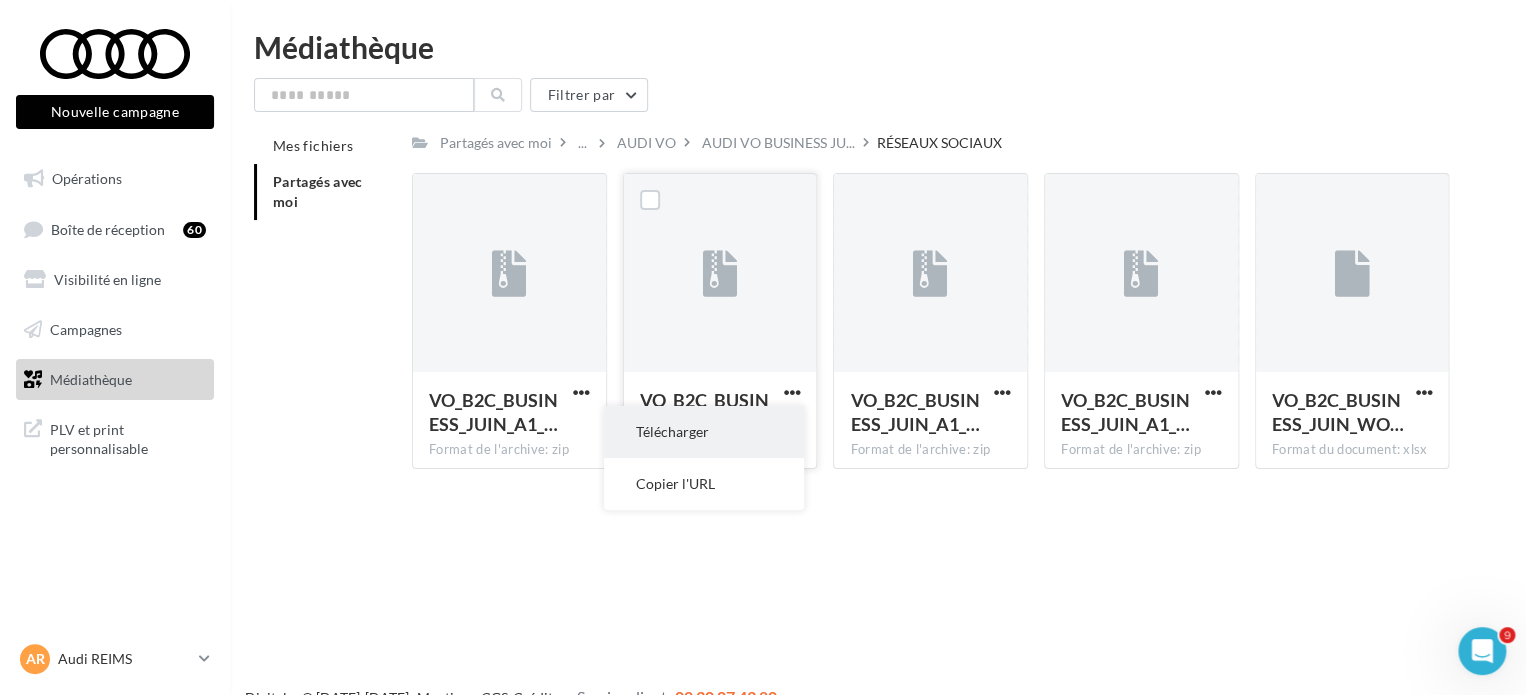 click on "Télécharger" at bounding box center (704, 432) 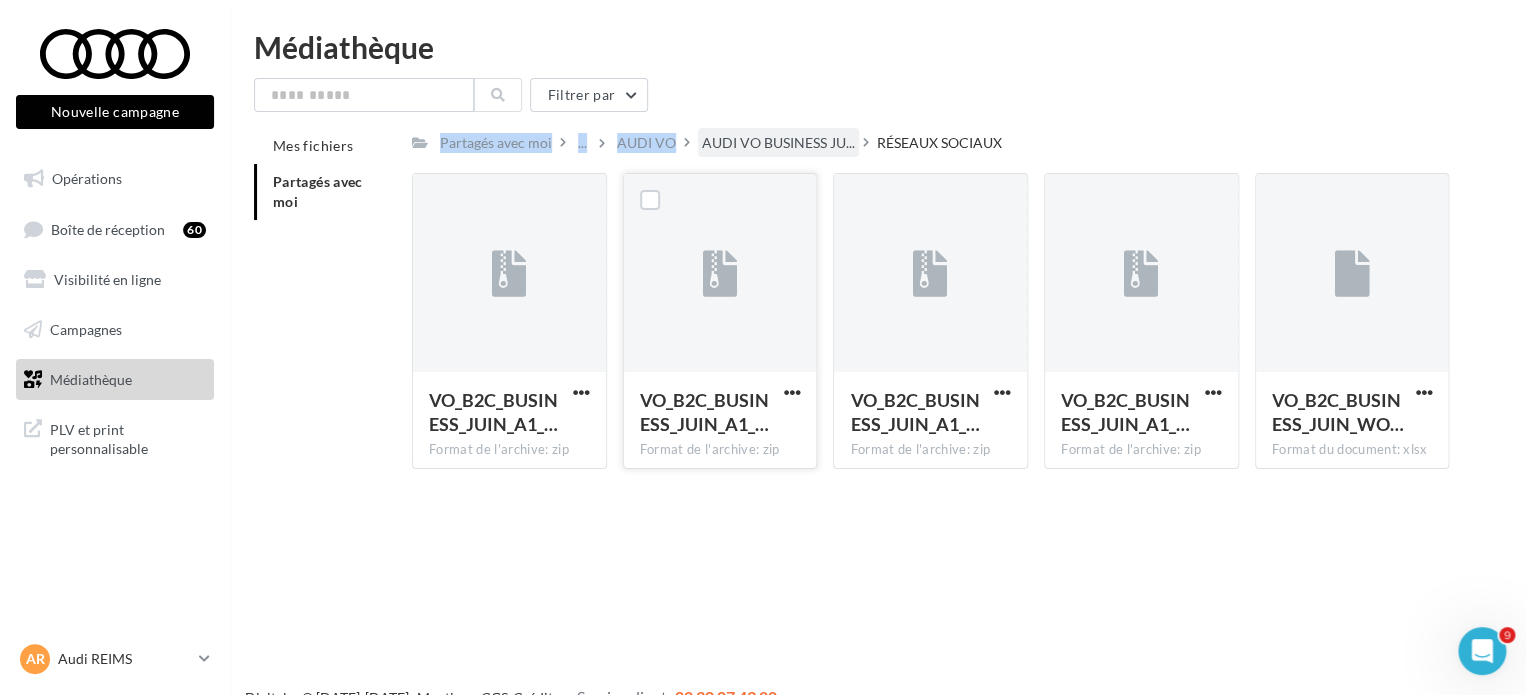click on "Filtrer par
Mes fichiers
Partagés avec moi
Partagés avec moi        ...         AUDI VO        AUDI VO BUSINESS JU...         RÉSEAUX SOCIAUX                   Rs           Partagé par  Réseau VGF AUDI
VO_B2C_BUSINESS_JUIN_A1_…  Format de l'archive: zip                   VO_B2C_BUSINESS_JUIN_A1_CARROUSEL_1080x1920
VO_B2C_BUSINESS_JUIN_A1_…  Format de l'archive: zip                   VO_B2C_BUSINESS_JUIN_A1_CARROUSEL_1080x1080
VO_B2C_BUSINESS_JUIN_A1_…  Format de l'archive: zip                   VO_B2C_BUSINESS_JUIN_A1_PL_1080x1080
VO_B2C_BUSINESS_JUIN_A1_…  Format de l'archive: zip                   VO_B2C_BUSINESS_JUIN_A1_PL_1080x1920" at bounding box center [878, 281] 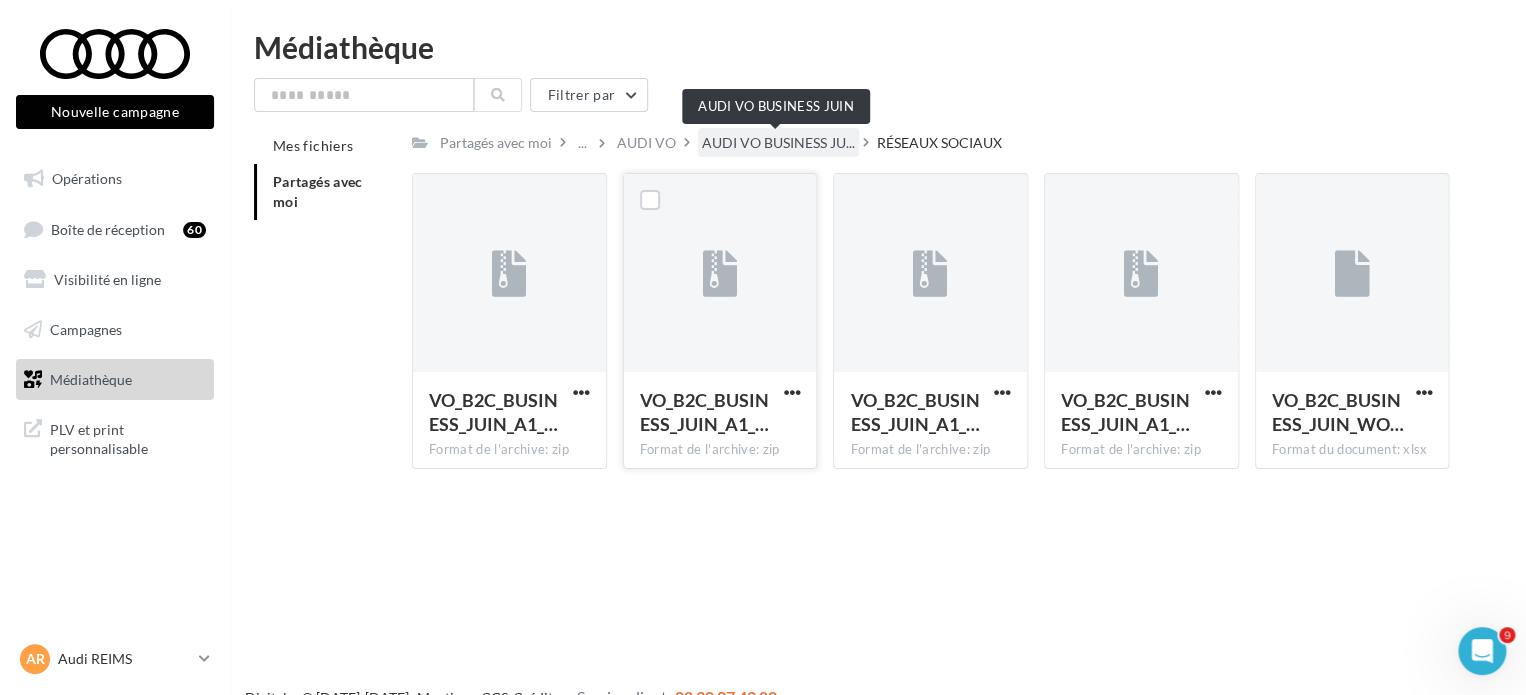 click on "AUDI VO BUSINESS JU..." at bounding box center [778, 143] 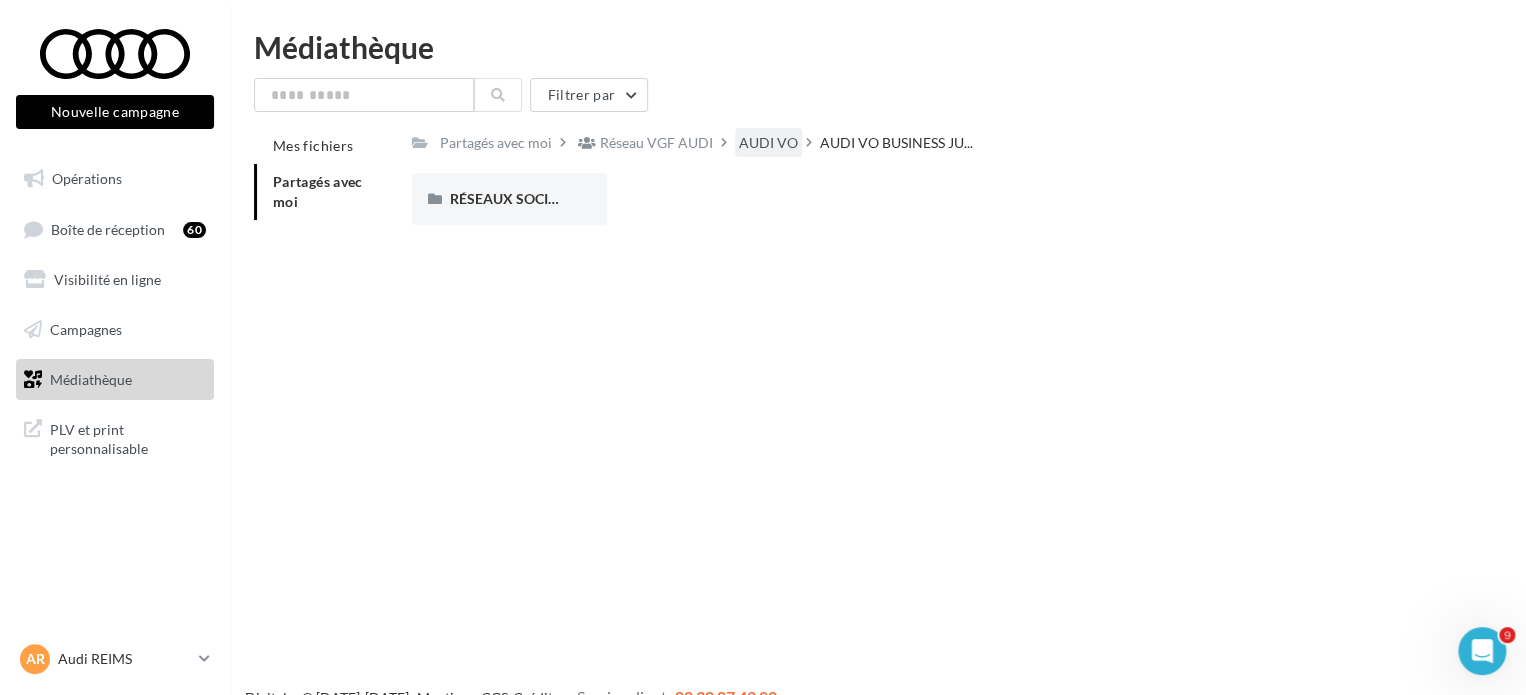 click on "AUDI VO" at bounding box center [768, 143] 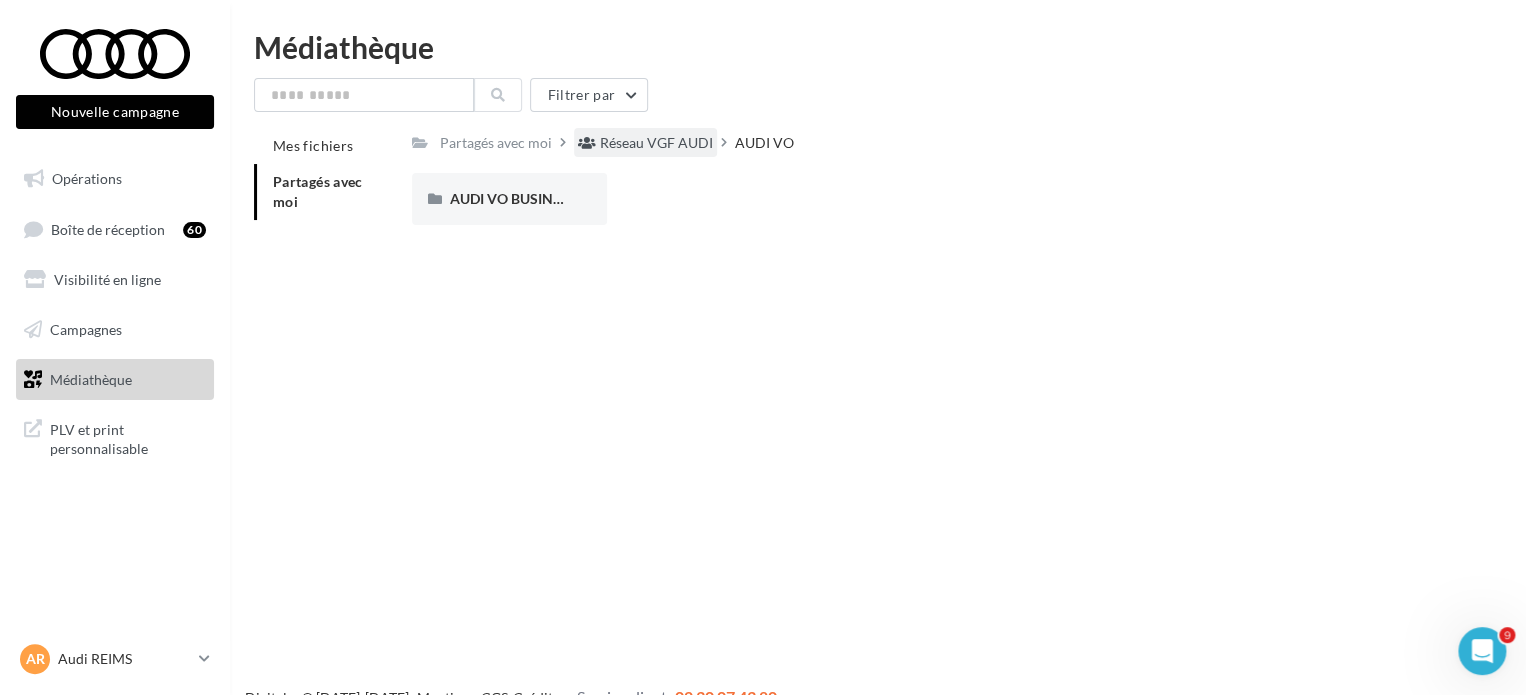 click on "Réseau VGF AUDI" at bounding box center [656, 143] 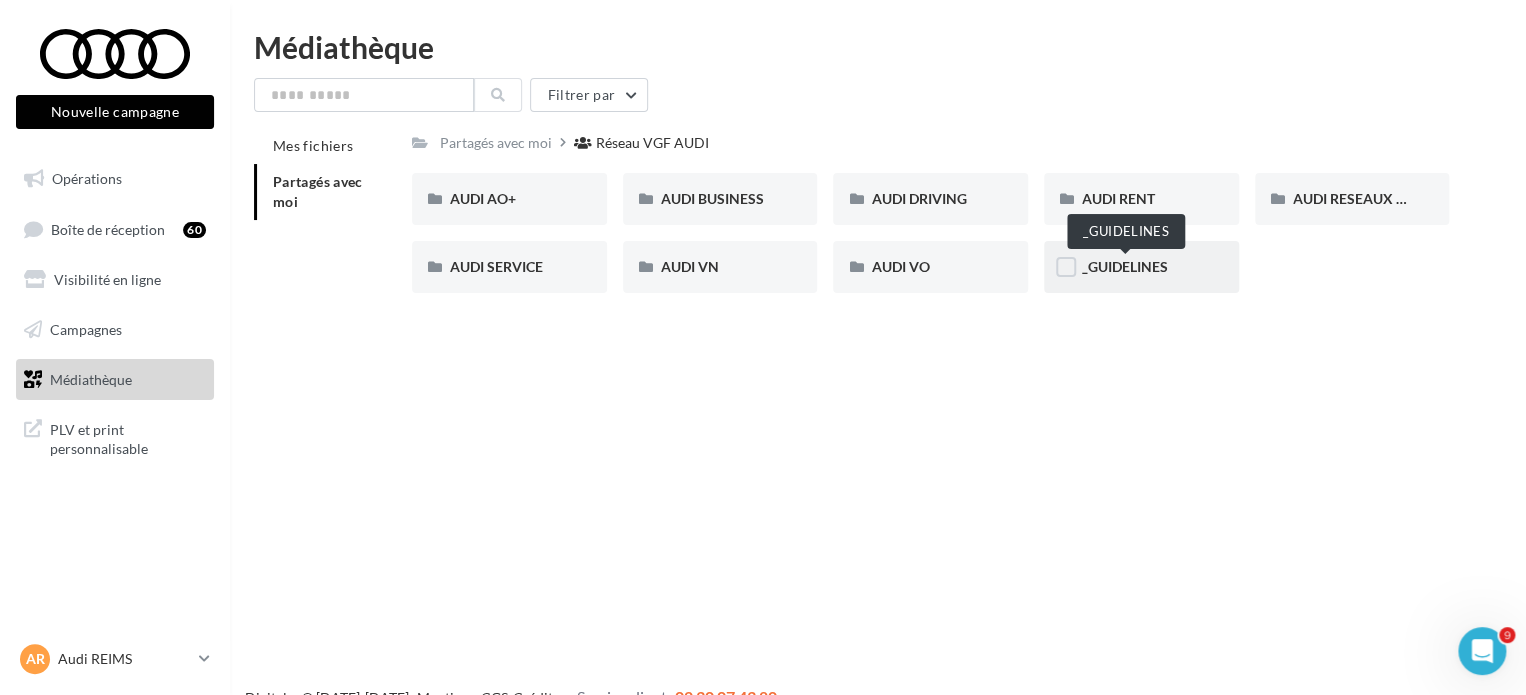 click on "_GUIDELINES" at bounding box center (1125, 266) 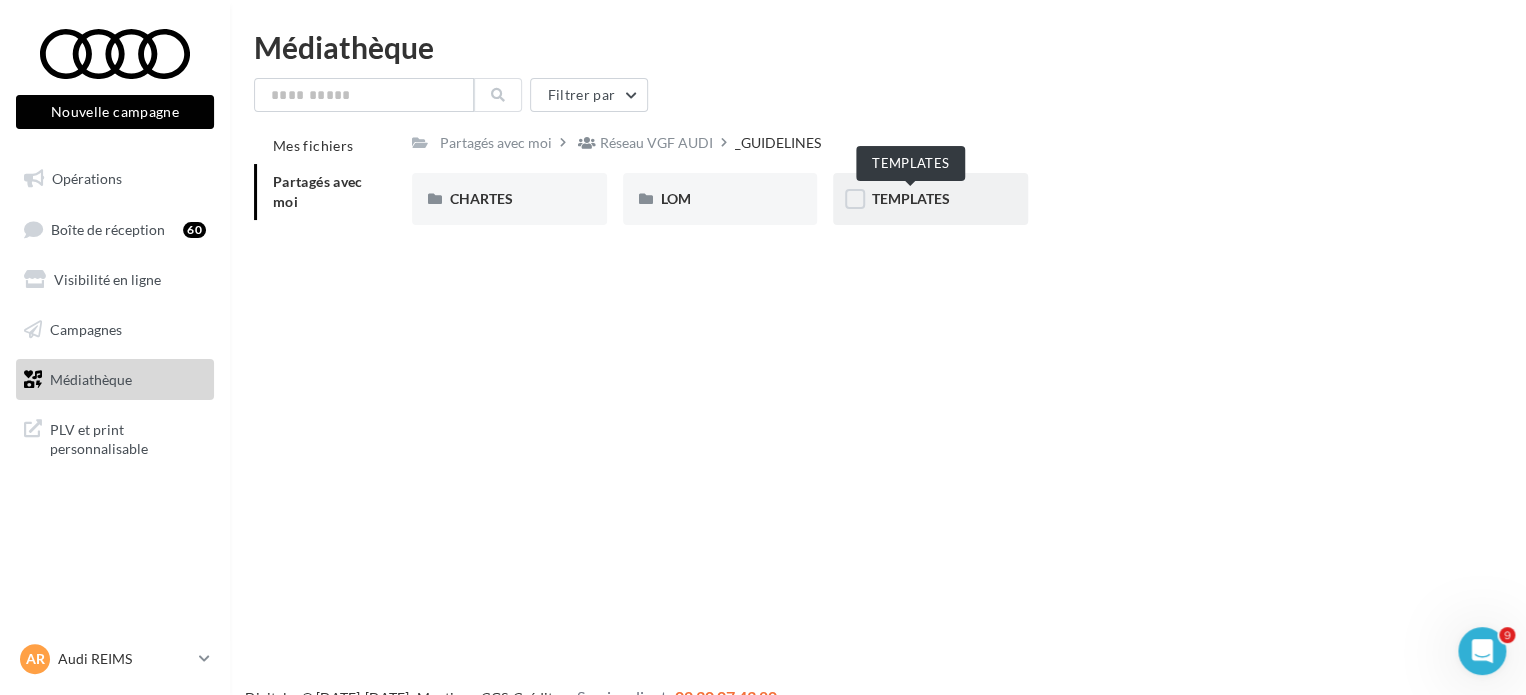 click on "TEMPLATES" at bounding box center (910, 198) 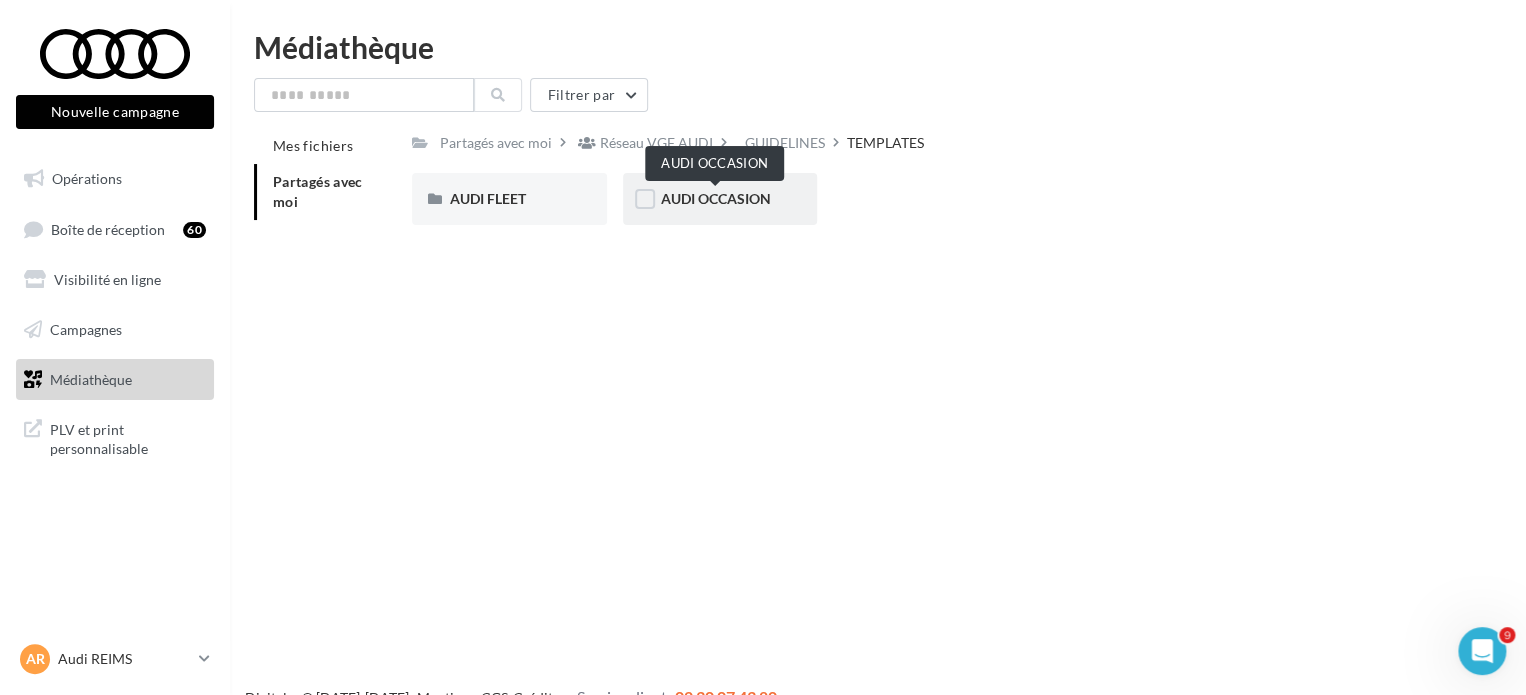 click on "AUDI OCCASION" at bounding box center (716, 198) 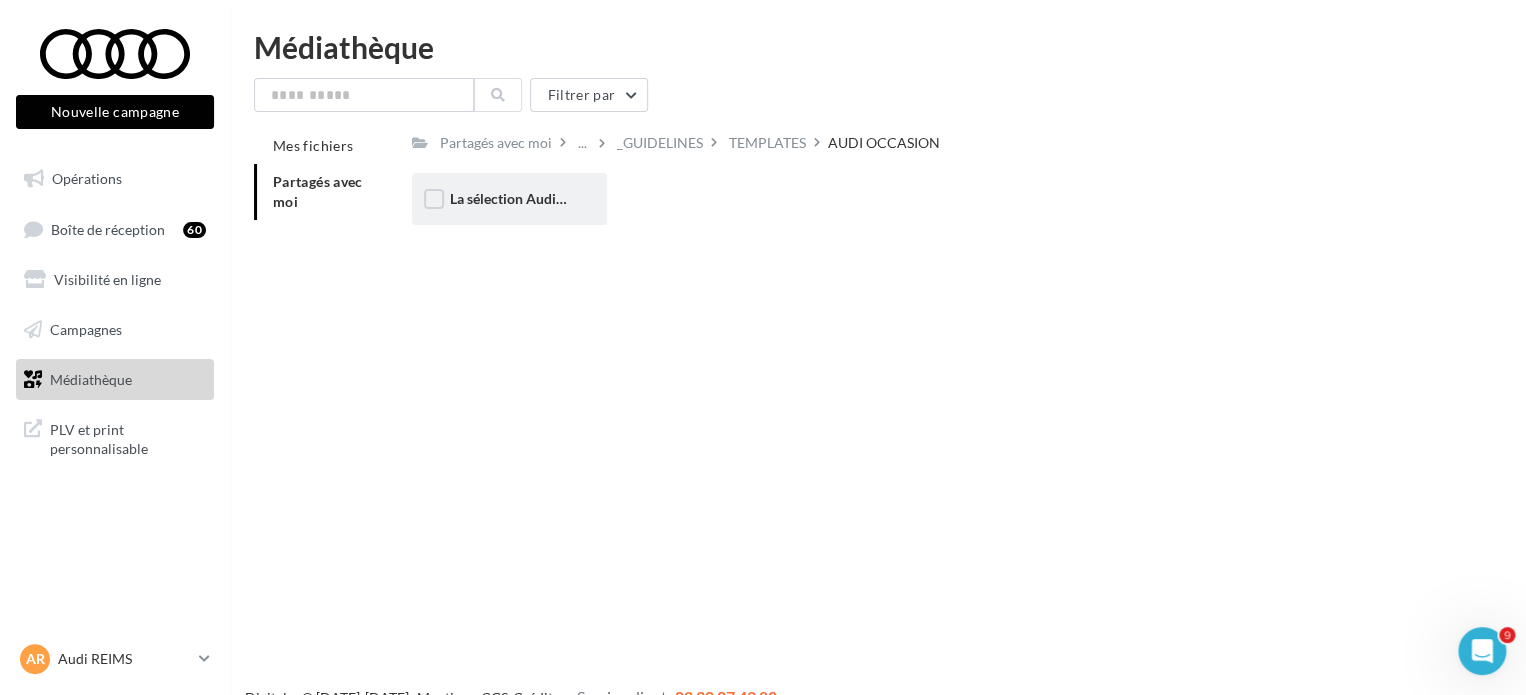click on "La sélection Audi Occasion" at bounding box center (509, 199) 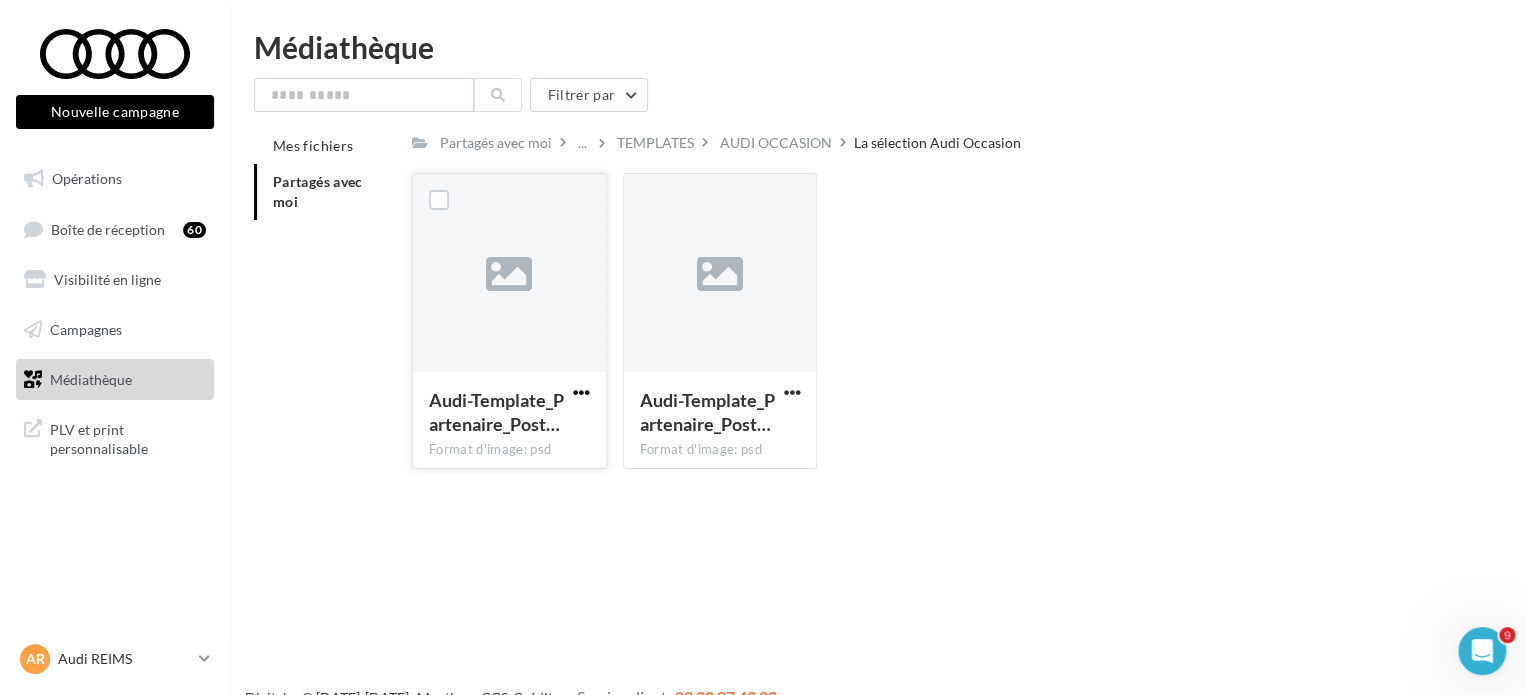 click at bounding box center (581, 392) 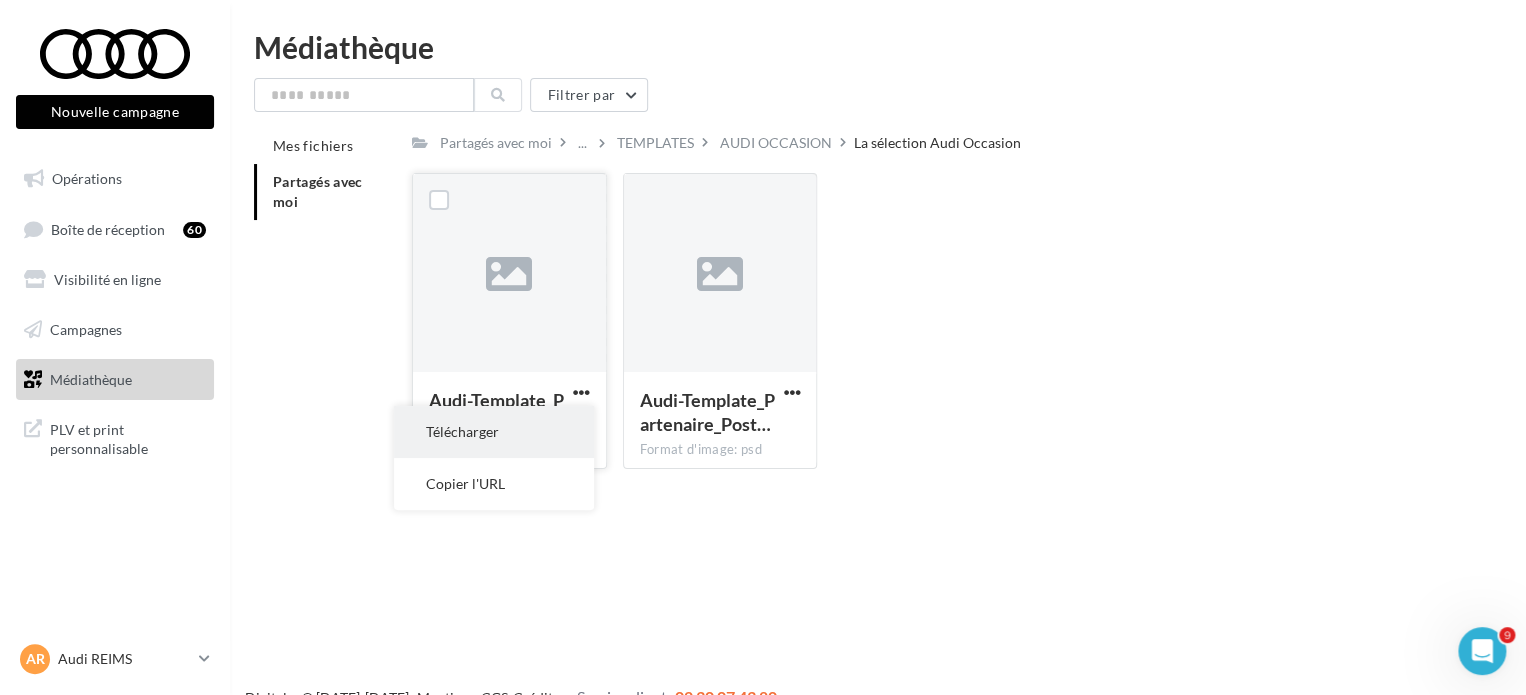 click on "Télécharger" at bounding box center [494, 432] 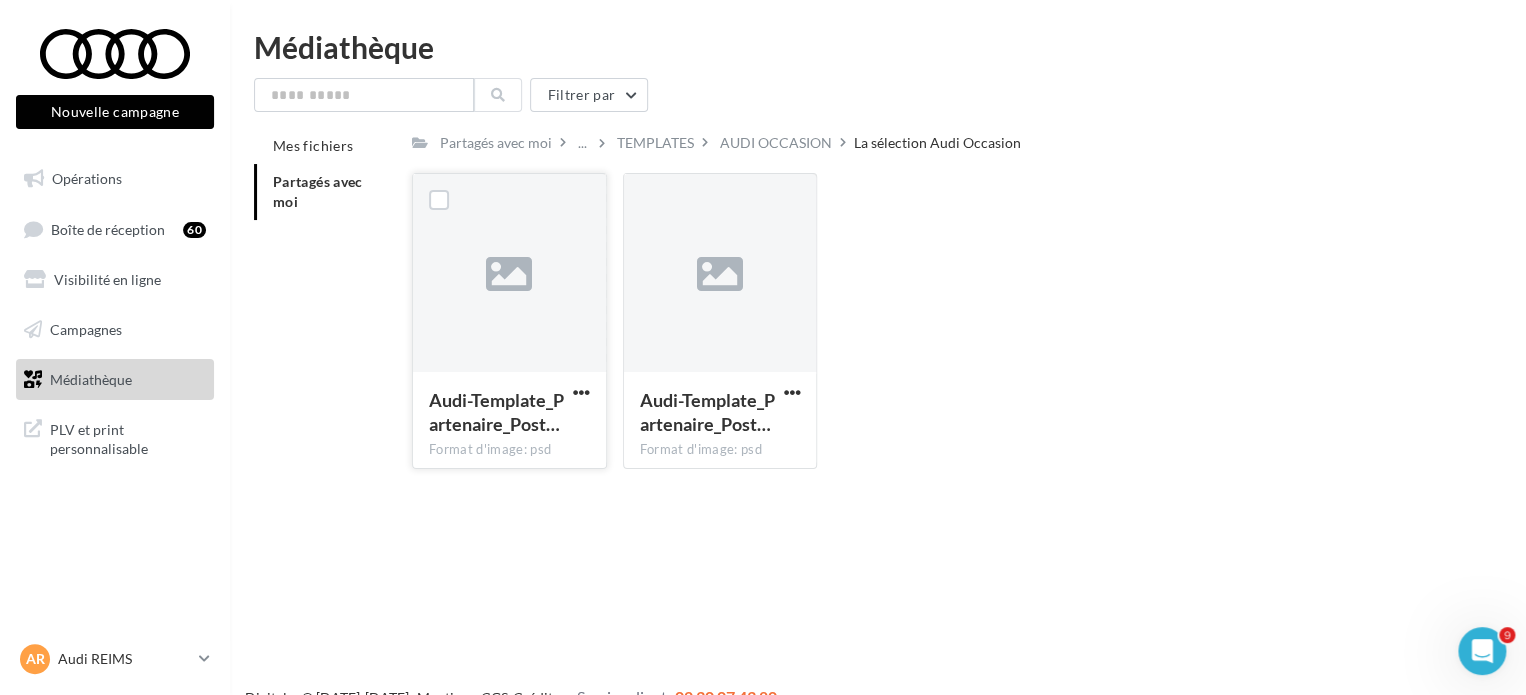 drag, startPoint x: 902, startPoint y: 488, endPoint x: 885, endPoint y: 491, distance: 17.262676 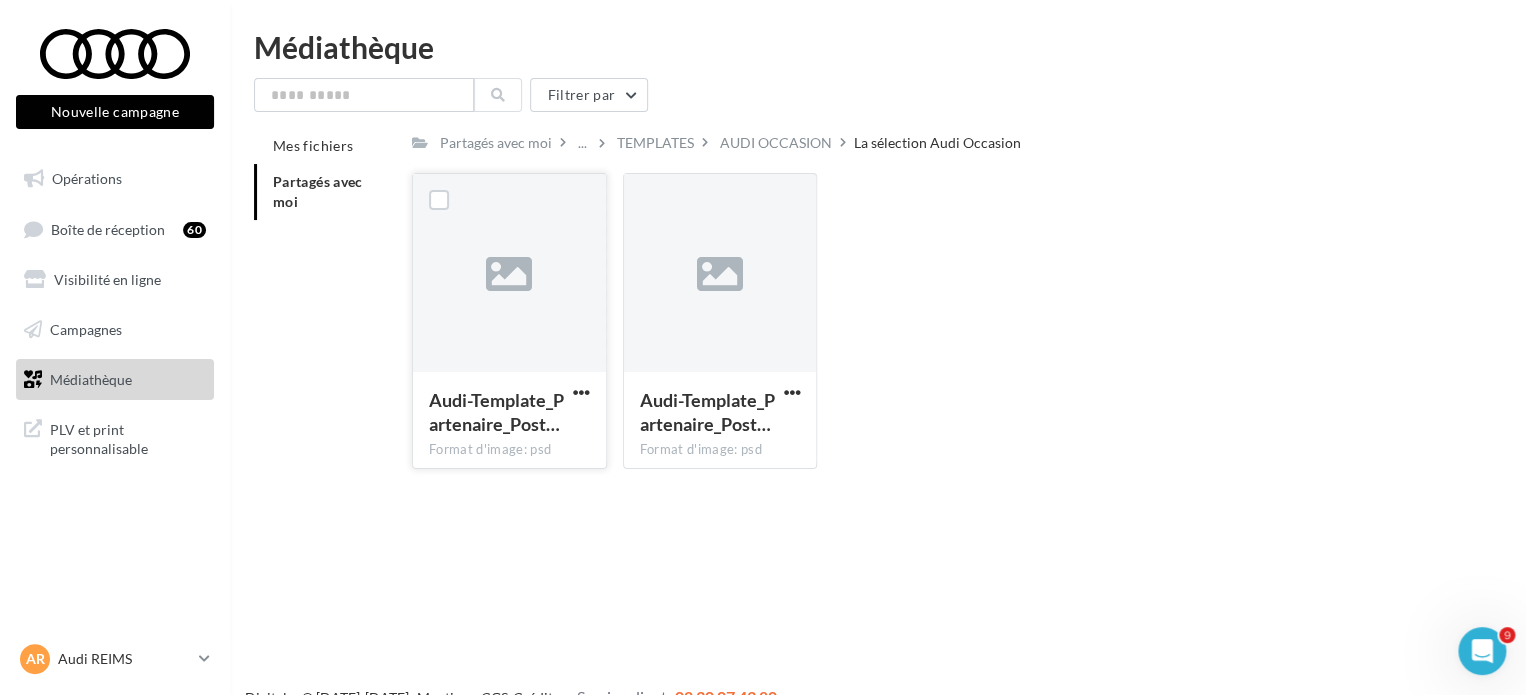 click on "Nouvelle campagne
Nouvelle campagne
Opérations
Boîte de réception
60
Visibilité en ligne
Campagnes
Médiathèque" at bounding box center (763, 379) 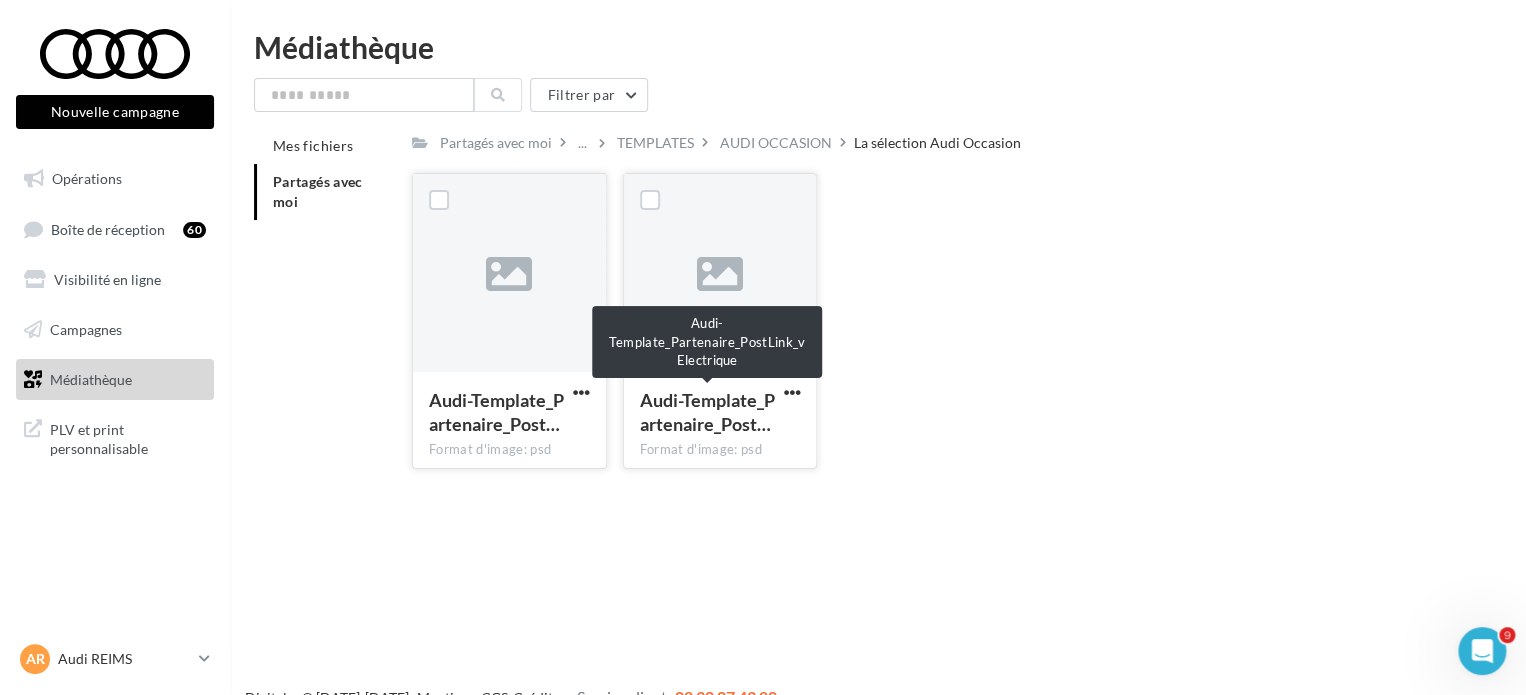 click at bounding box center (720, 274) 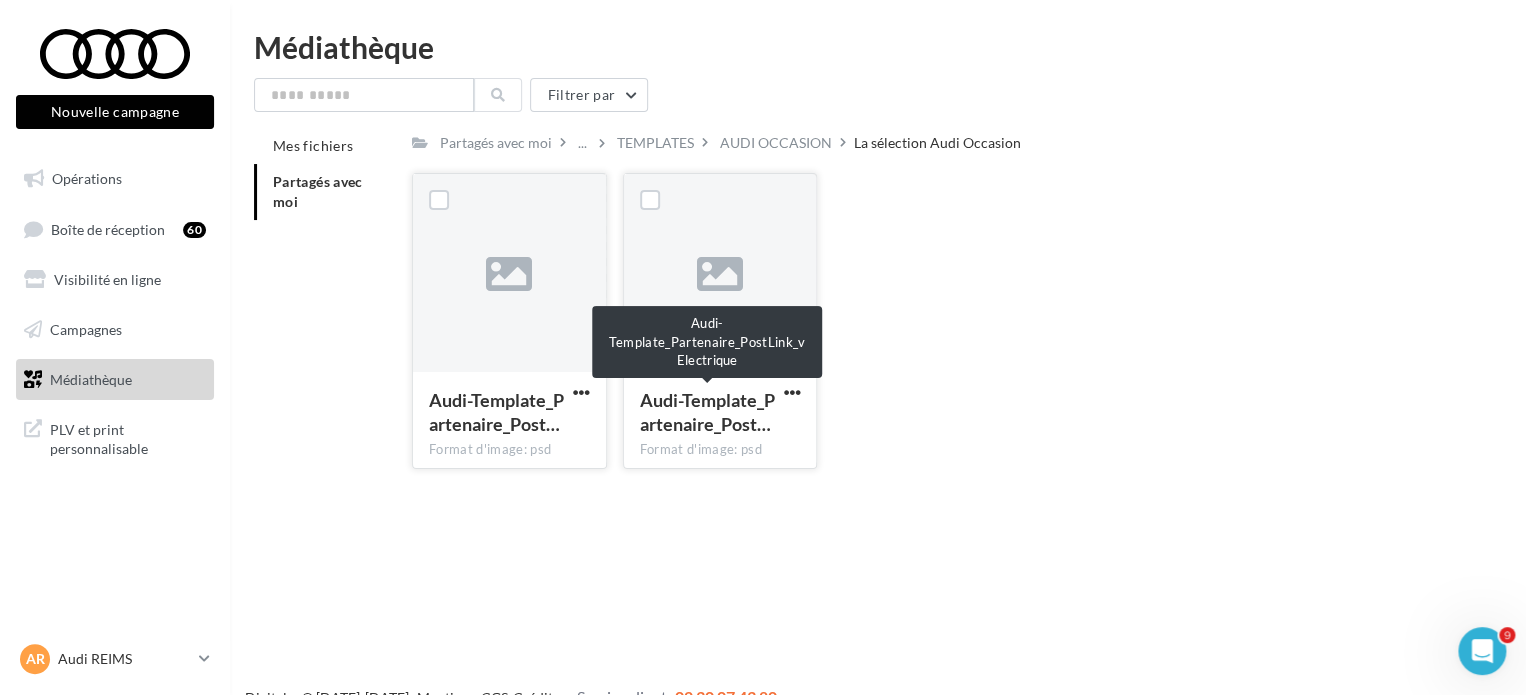 click on "Audi-Template_Partenaire_Post…" at bounding box center (707, 412) 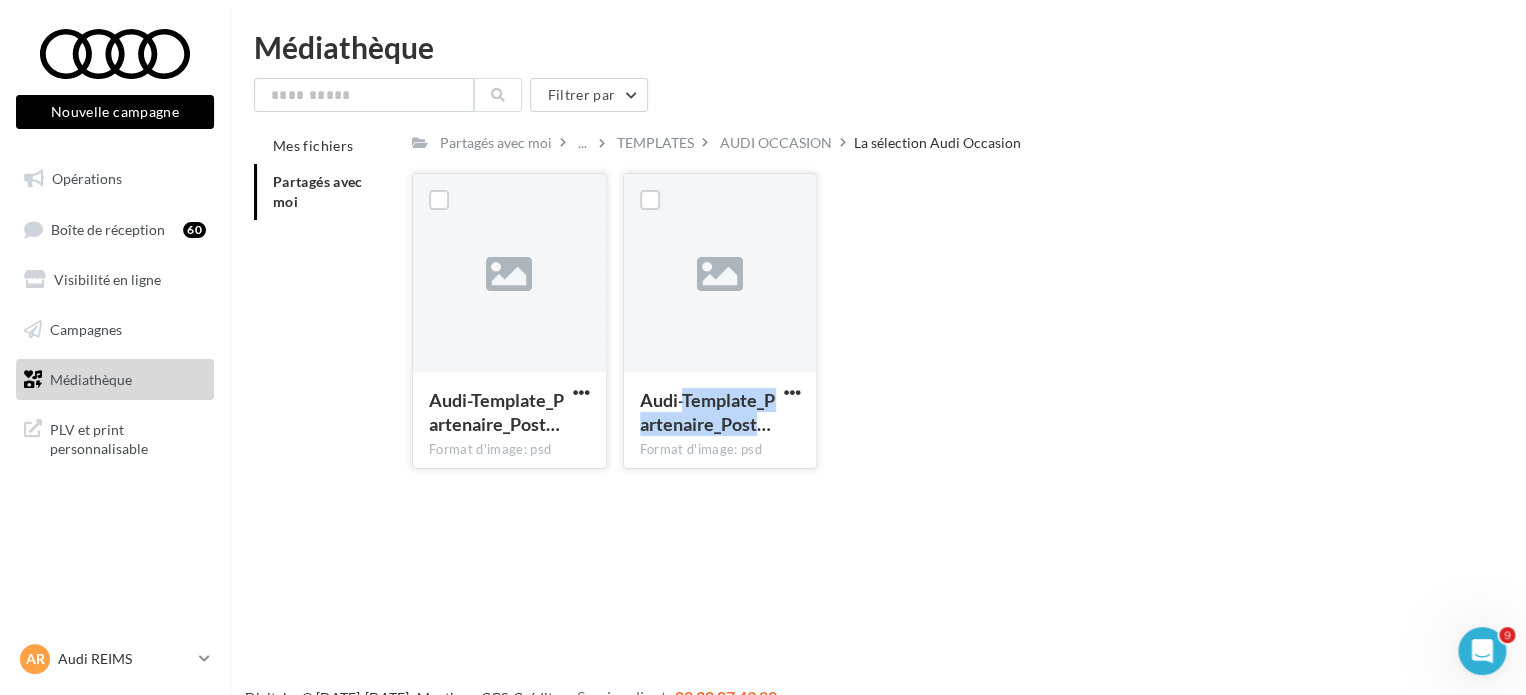click on "Audi-Template_Partenaire_Post…" at bounding box center [707, 412] 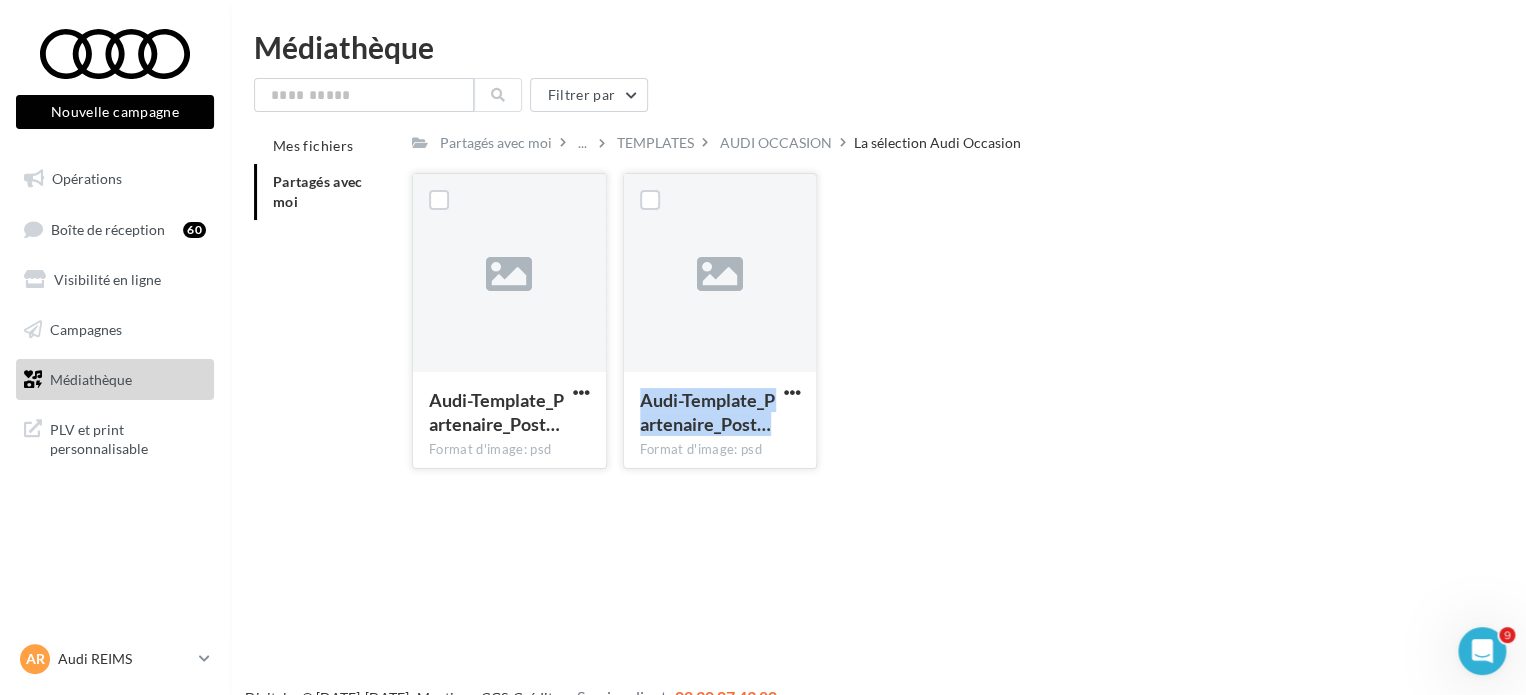 click on "Audi-Template_Partenaire_Post…" at bounding box center (707, 412) 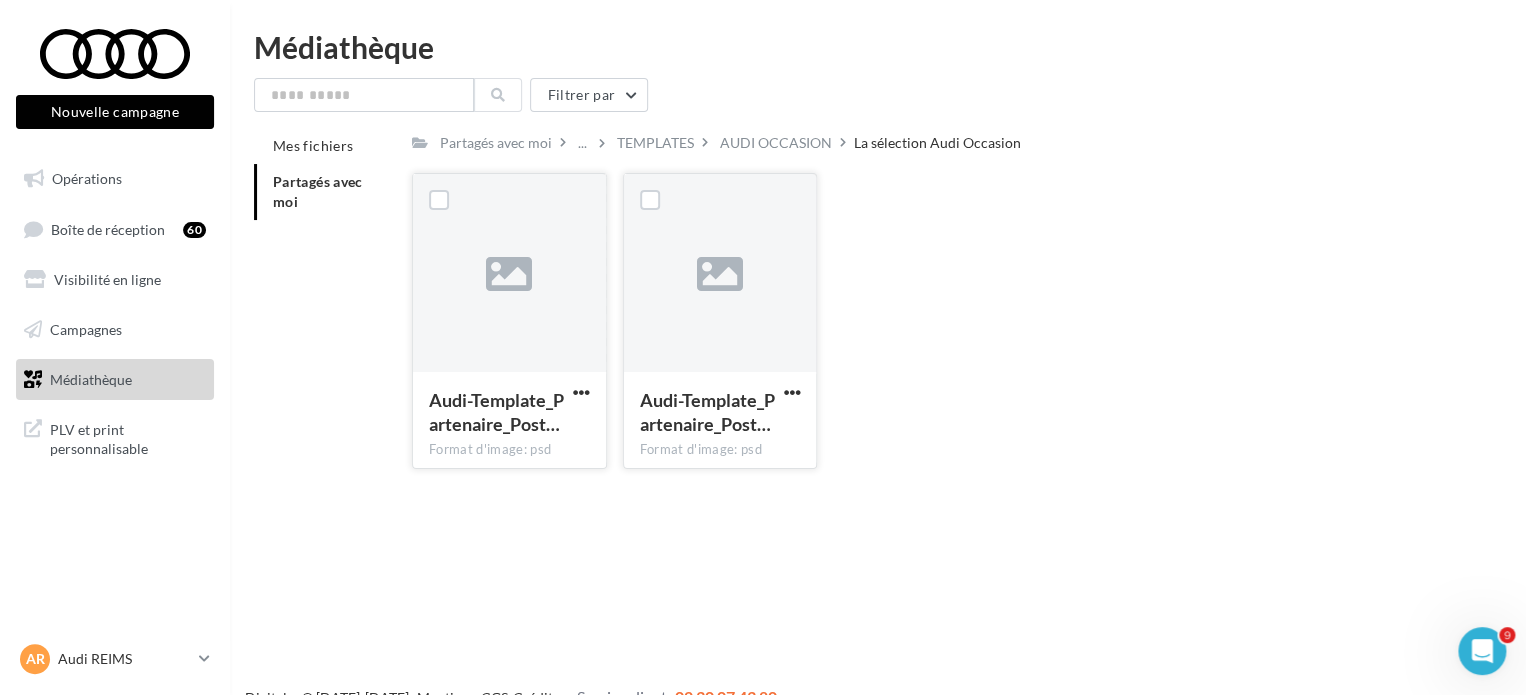 drag, startPoint x: 723, startPoint y: 274, endPoint x: 716, endPoint y: 259, distance: 16.552946 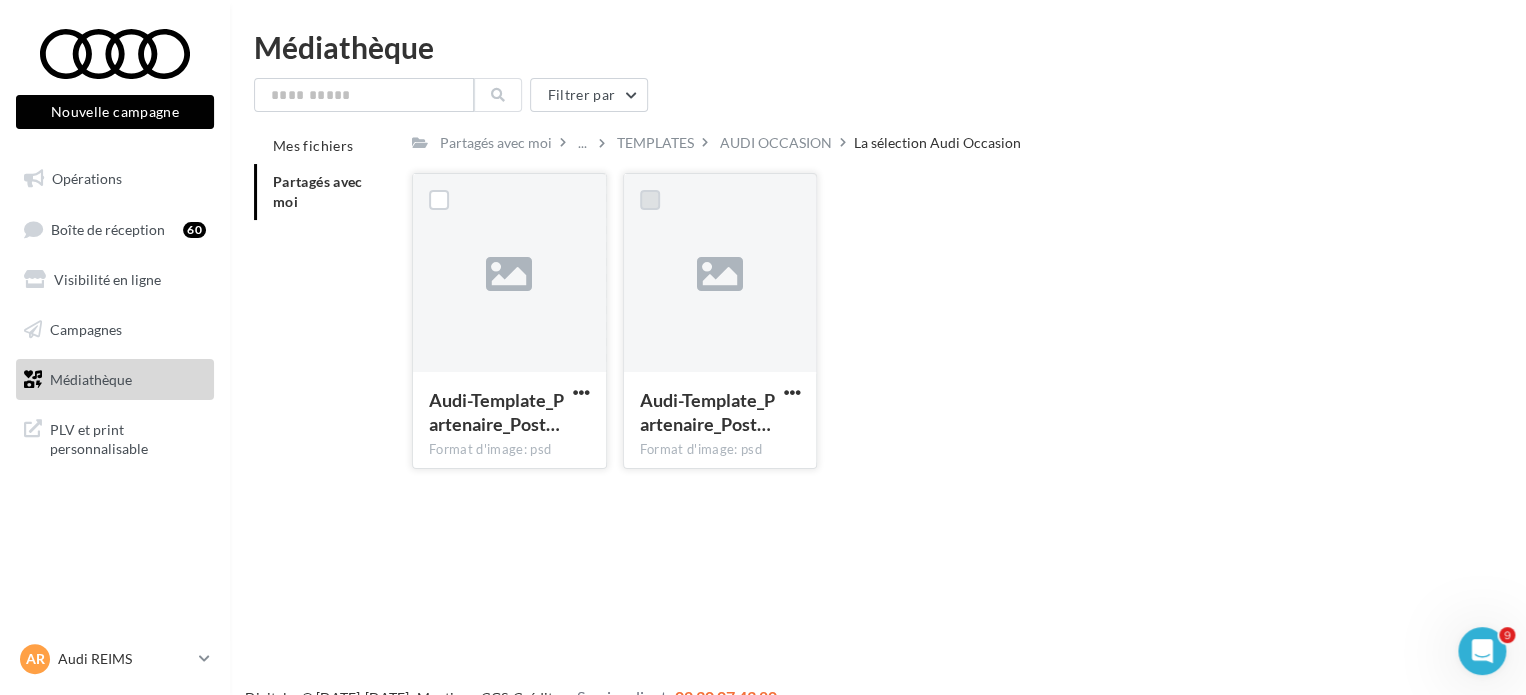 click at bounding box center (650, 200) 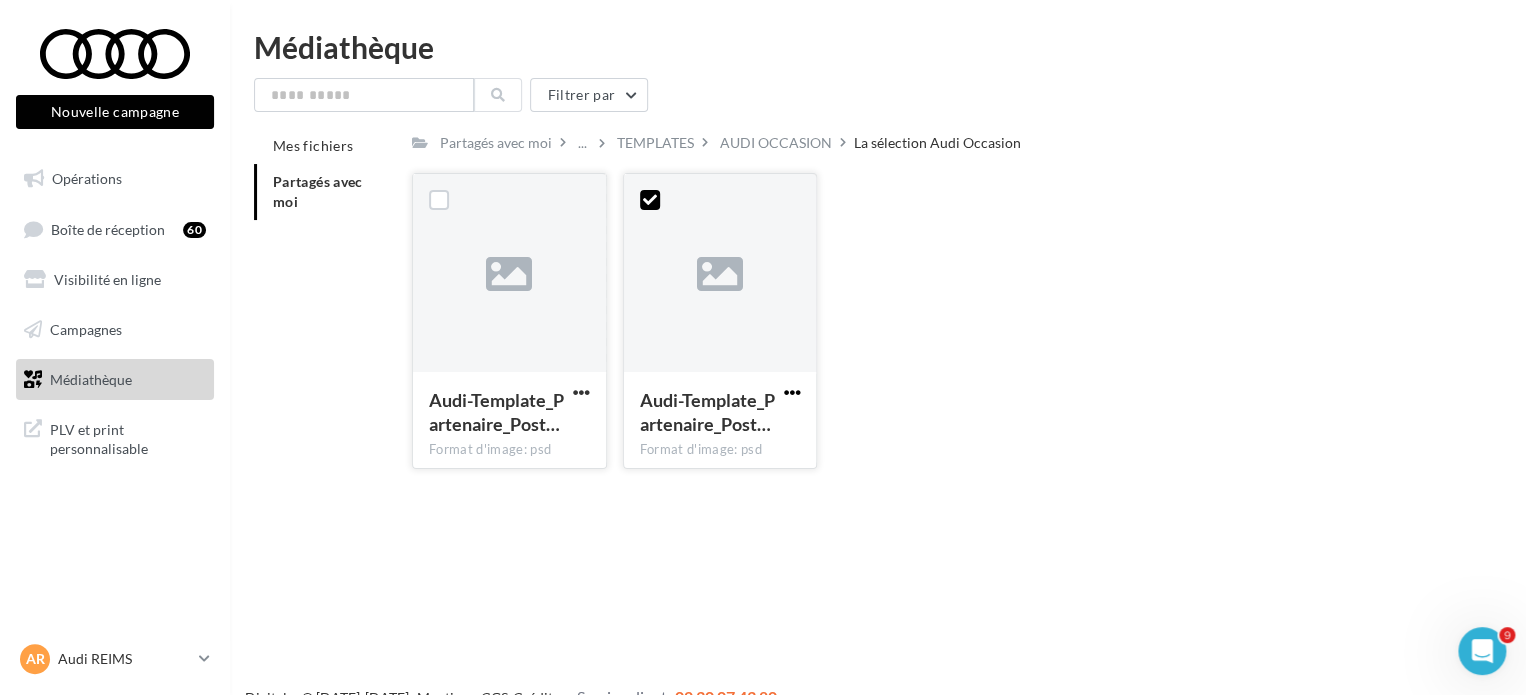 click at bounding box center (791, 394) 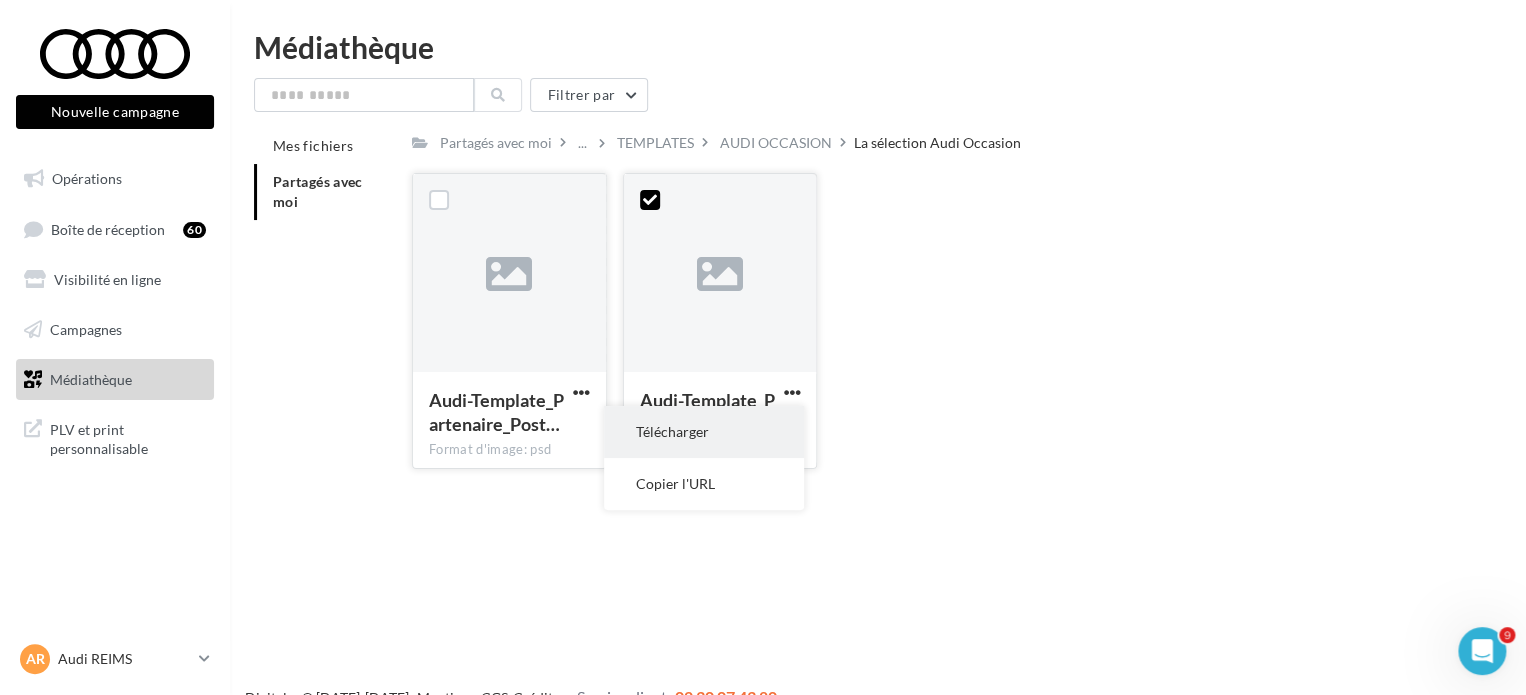 click on "Télécharger" at bounding box center [704, 432] 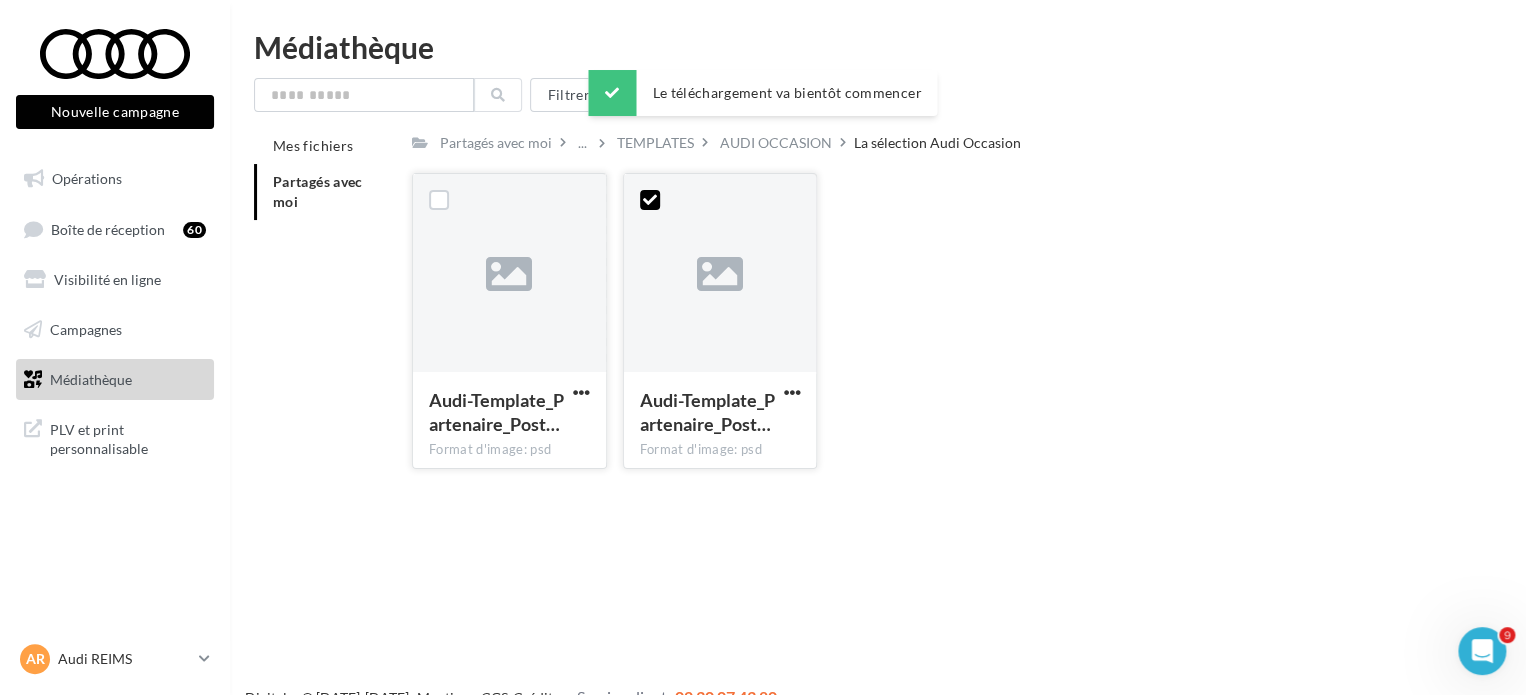 click on "Audi-Template_Partenaire_Post…  Format d'image: psd                   Audi-Template_Partenaire_PostLink_vThermique
Audi-Template_Partenaire_Post…  Format d'image: psd                   Audi-Template_Partenaire_PostLink_vElectrique" at bounding box center (938, 329) 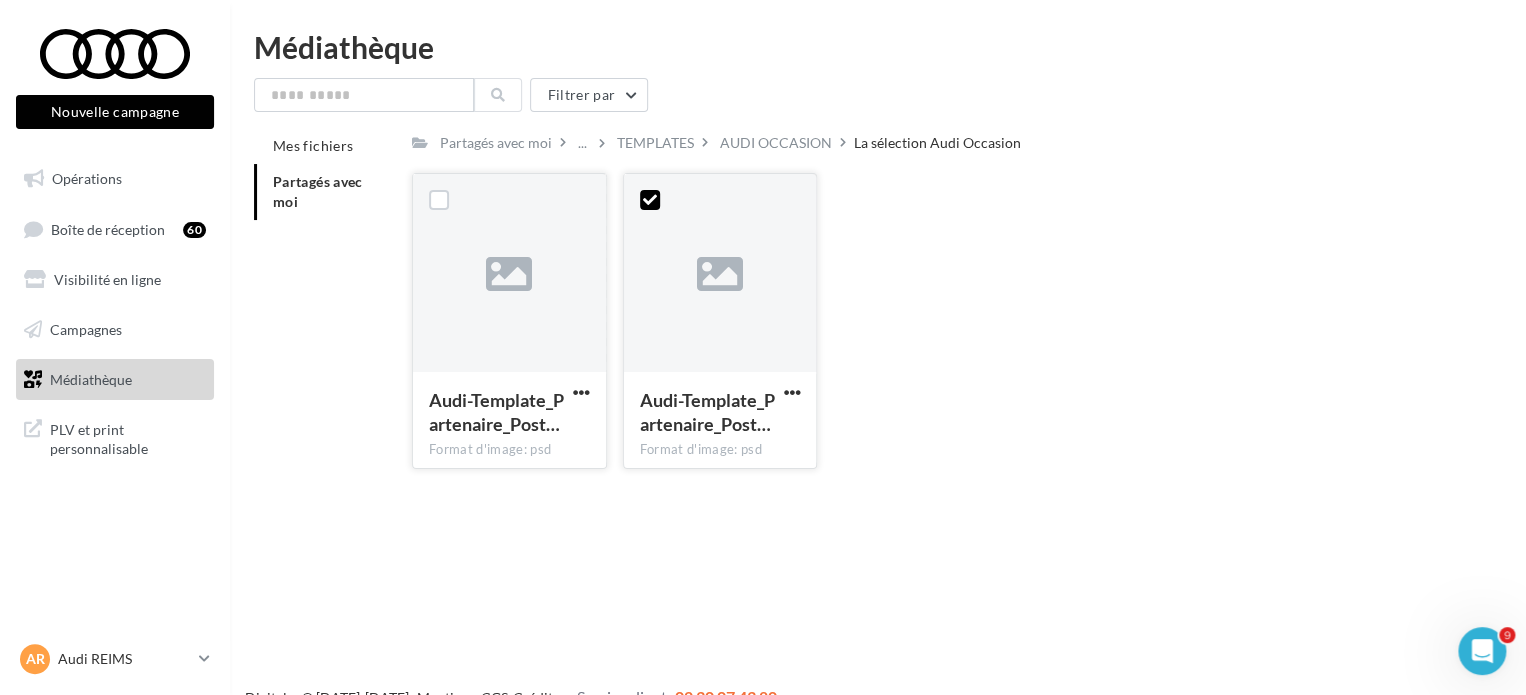 click at bounding box center [581, 392] 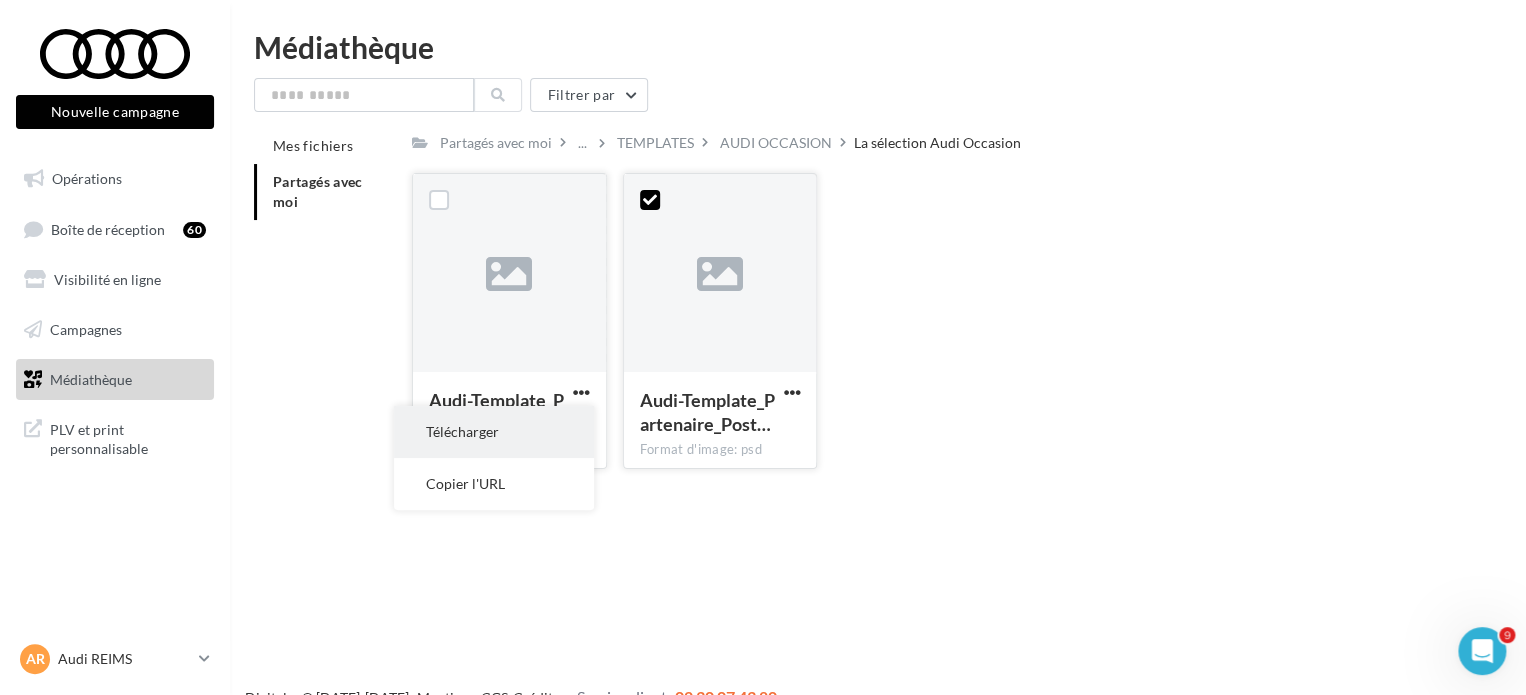 click on "Télécharger" at bounding box center [494, 432] 